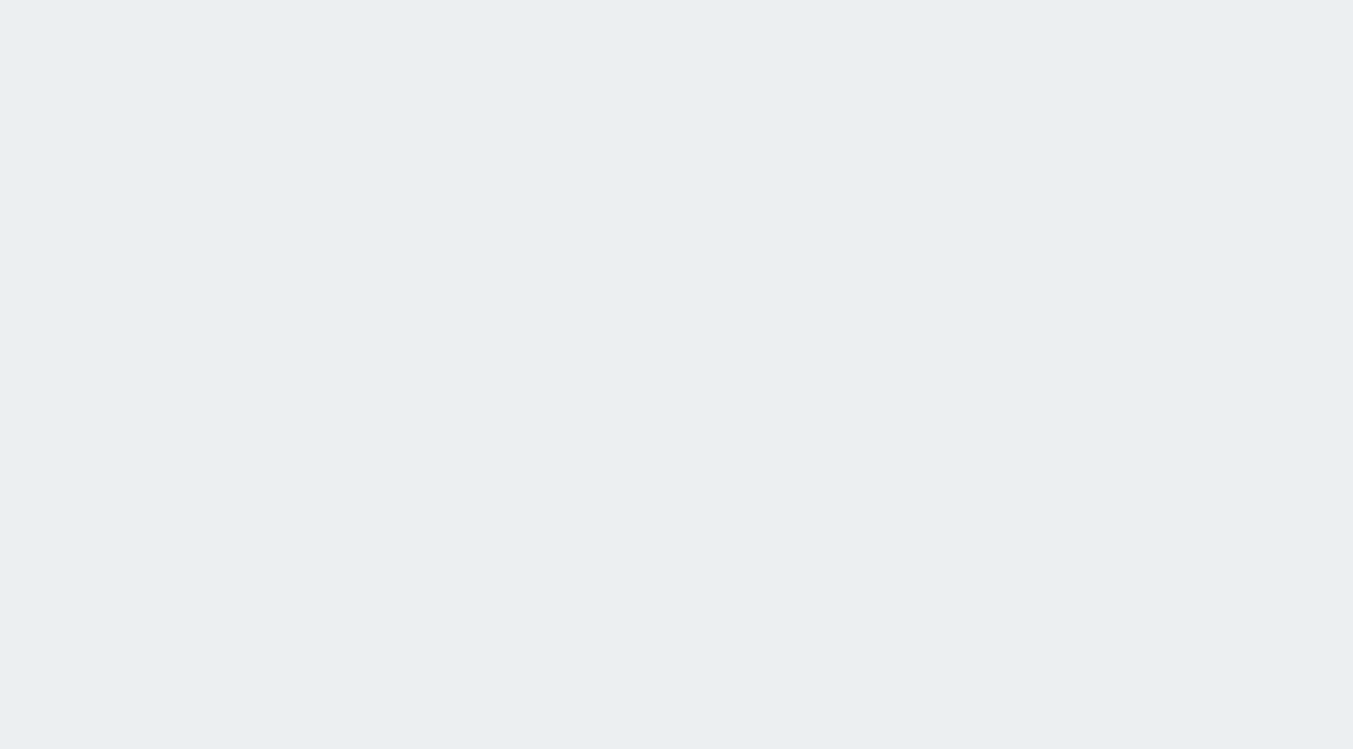 scroll, scrollTop: 0, scrollLeft: 0, axis: both 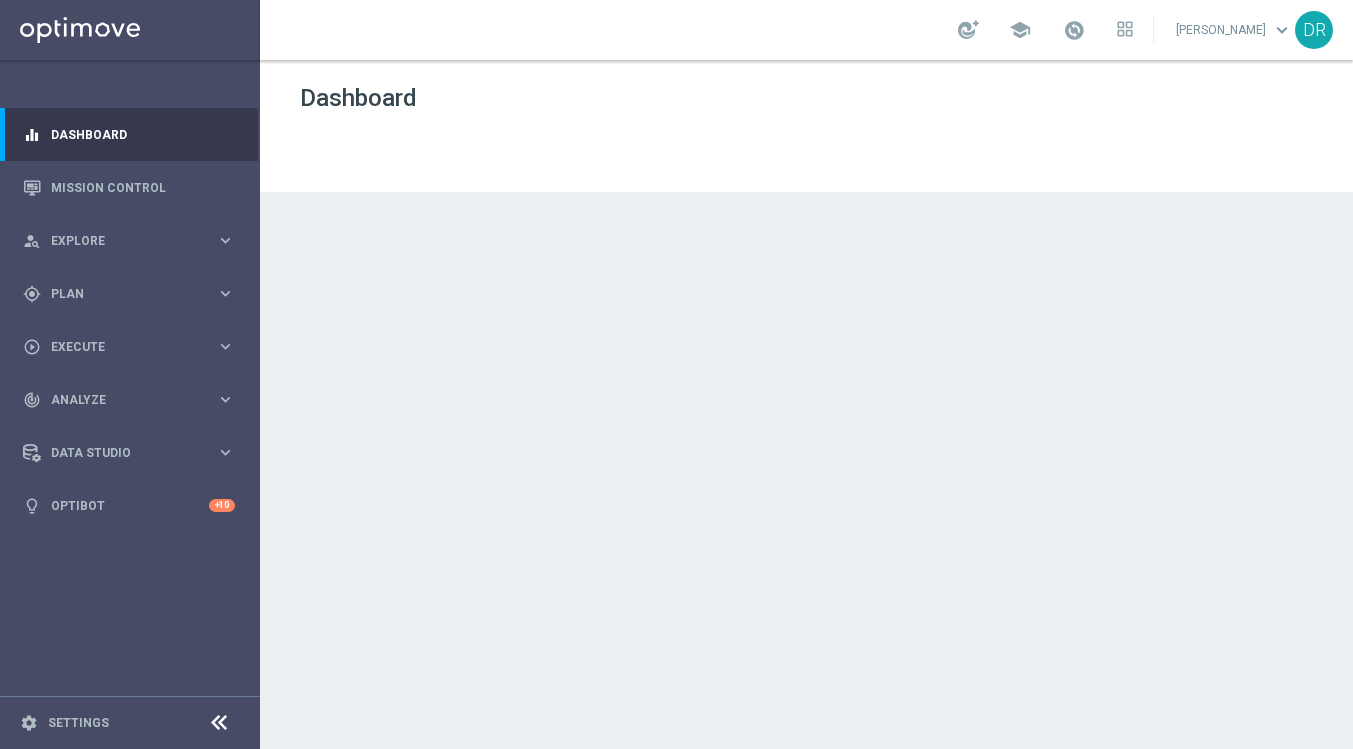 drag, startPoint x: 304, startPoint y: 92, endPoint x: 507, endPoint y: 107, distance: 203.55344 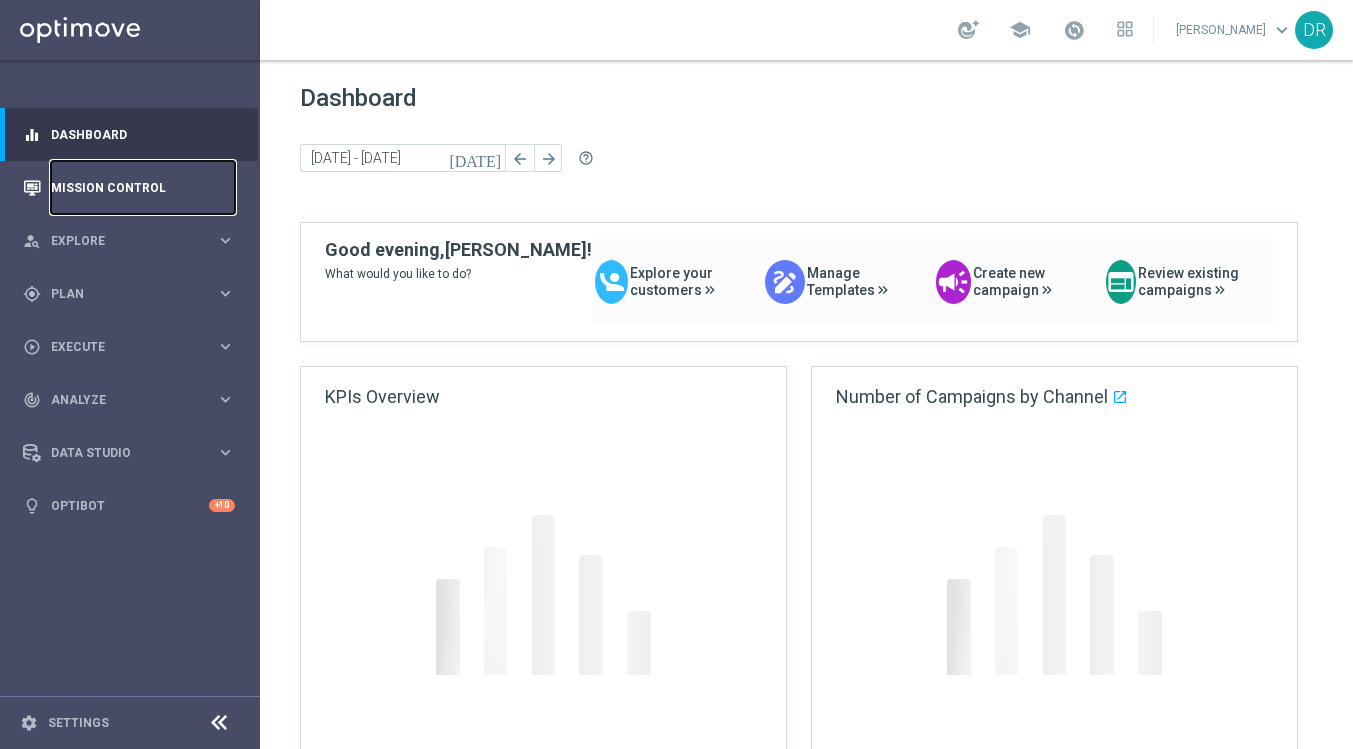 click on "Mission Control" at bounding box center (143, 187) 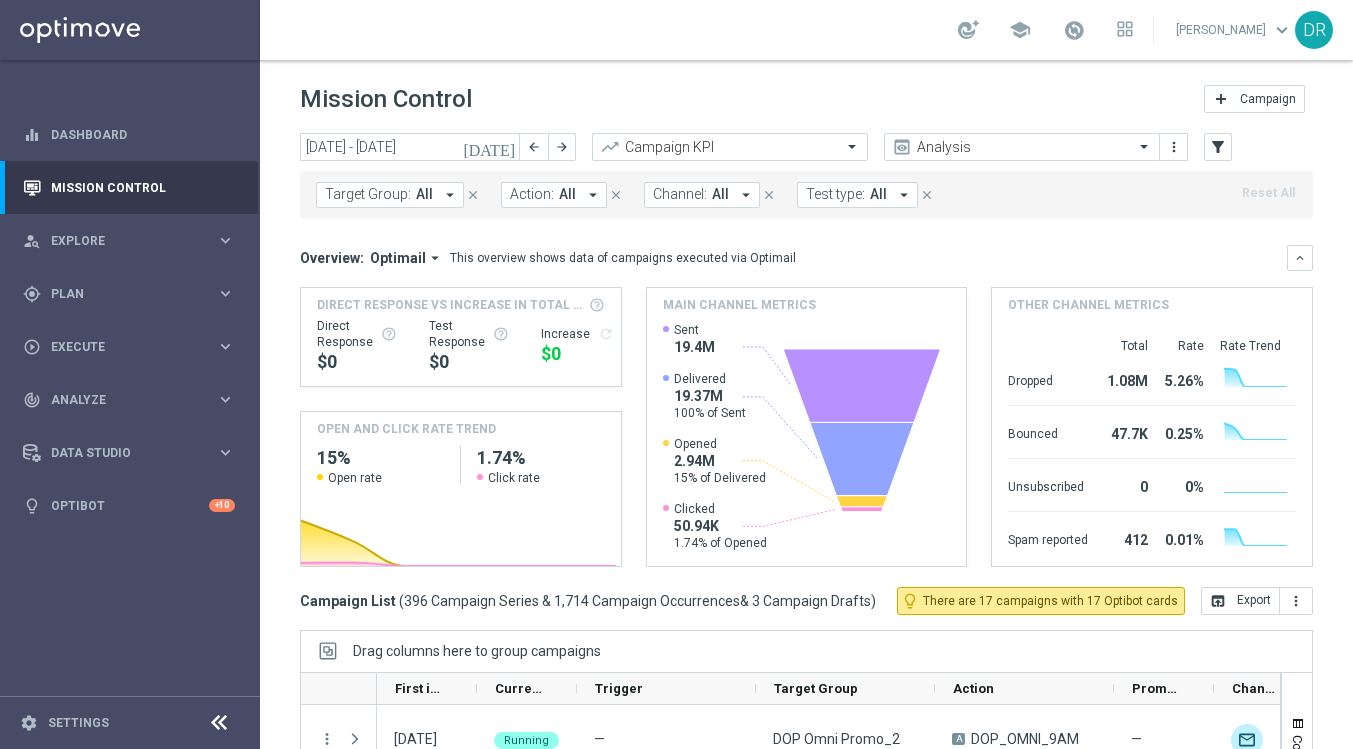click on "Target Group:" at bounding box center (368, 194) 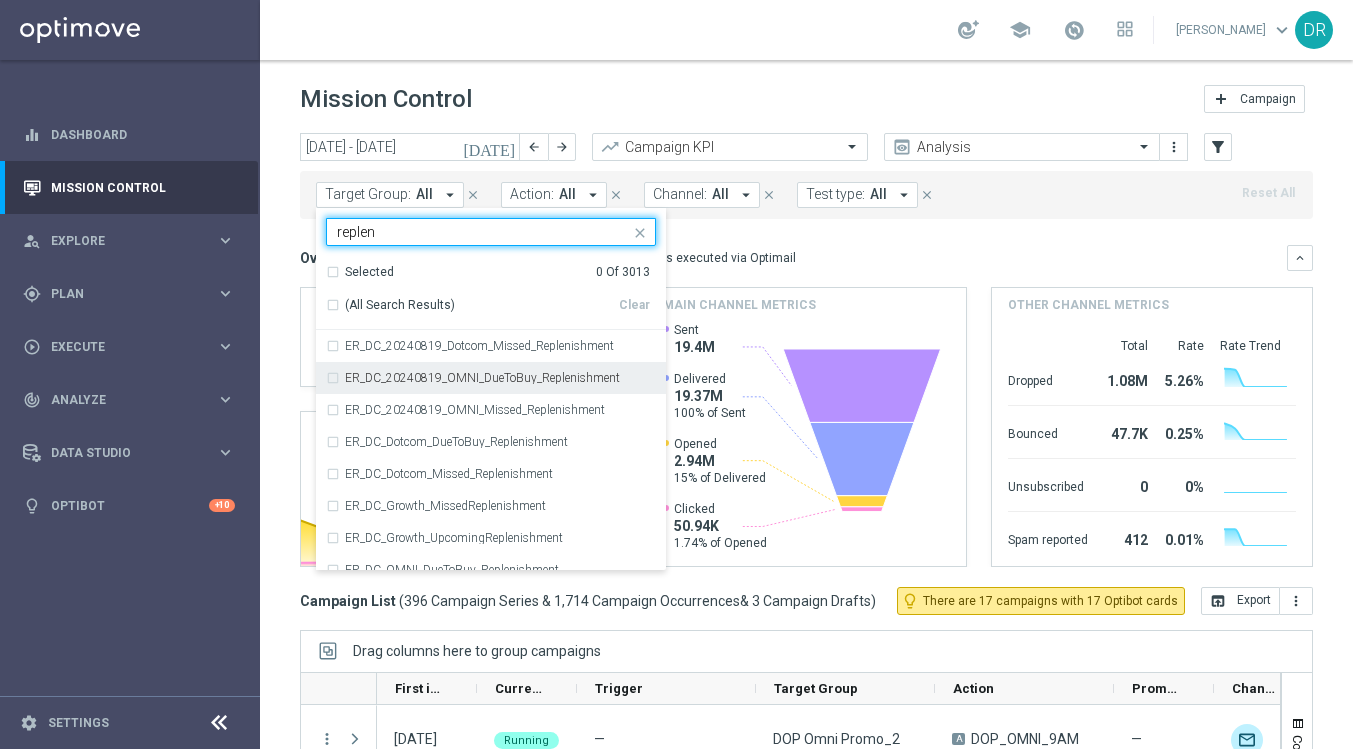click on "ER_DC_20240819_OMNI_DueToBuy_Replenishment" at bounding box center (482, 378) 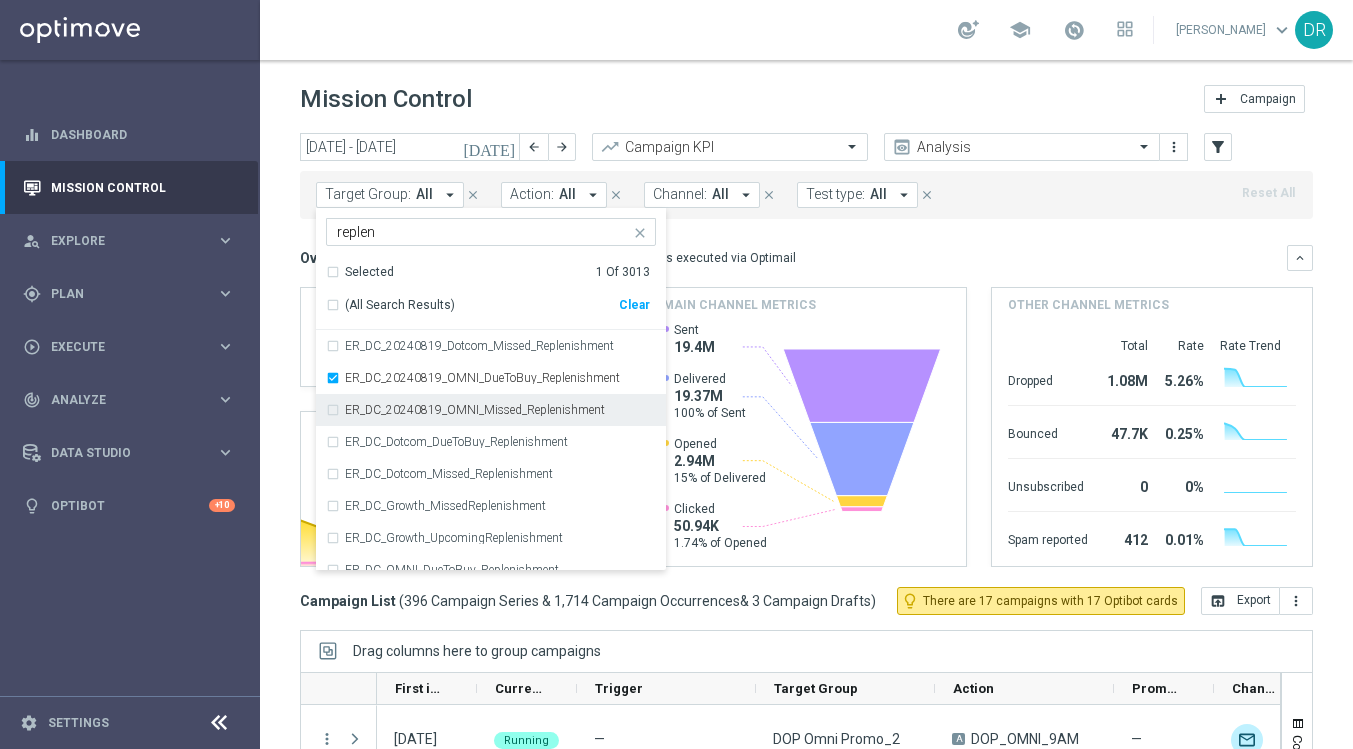 click on "ER_DC_20240819_OMNI_Missed_Replenishment" at bounding box center (475, 410) 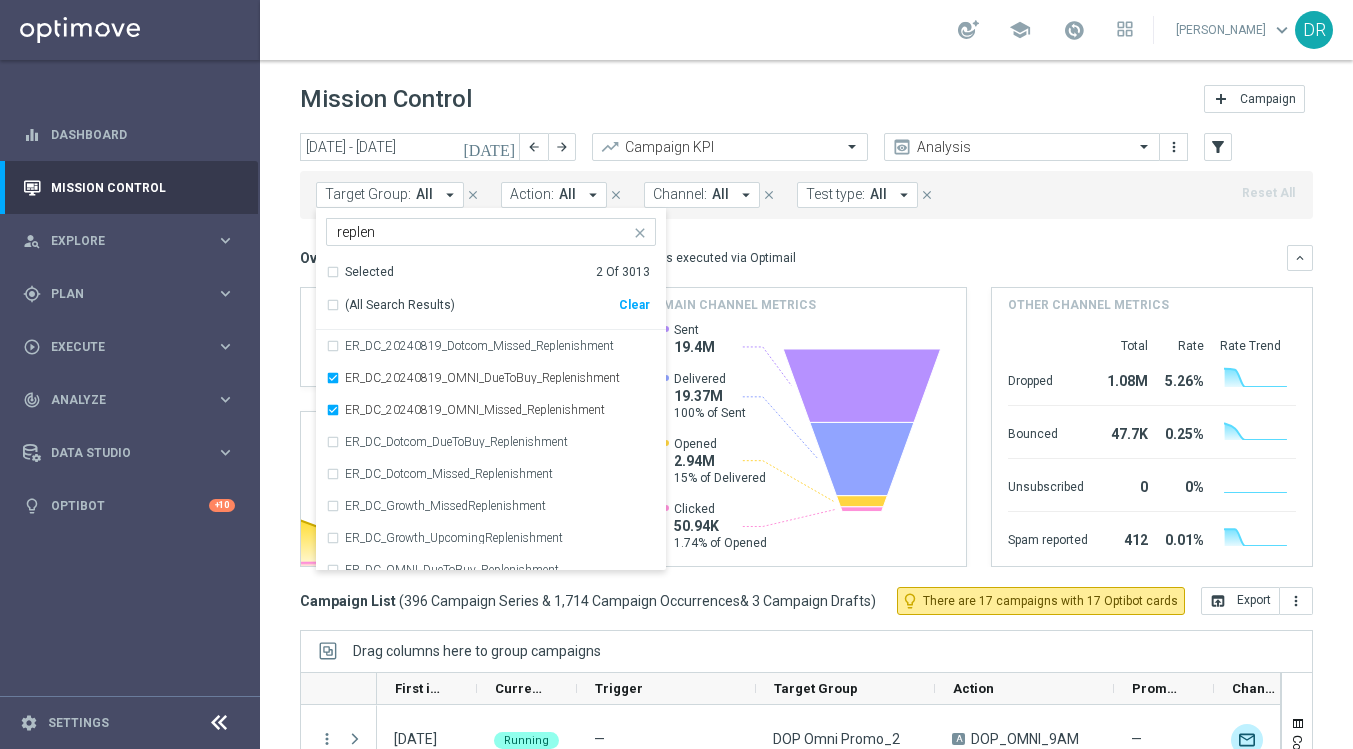 click on "(All Search Results)" at bounding box center [472, 305] 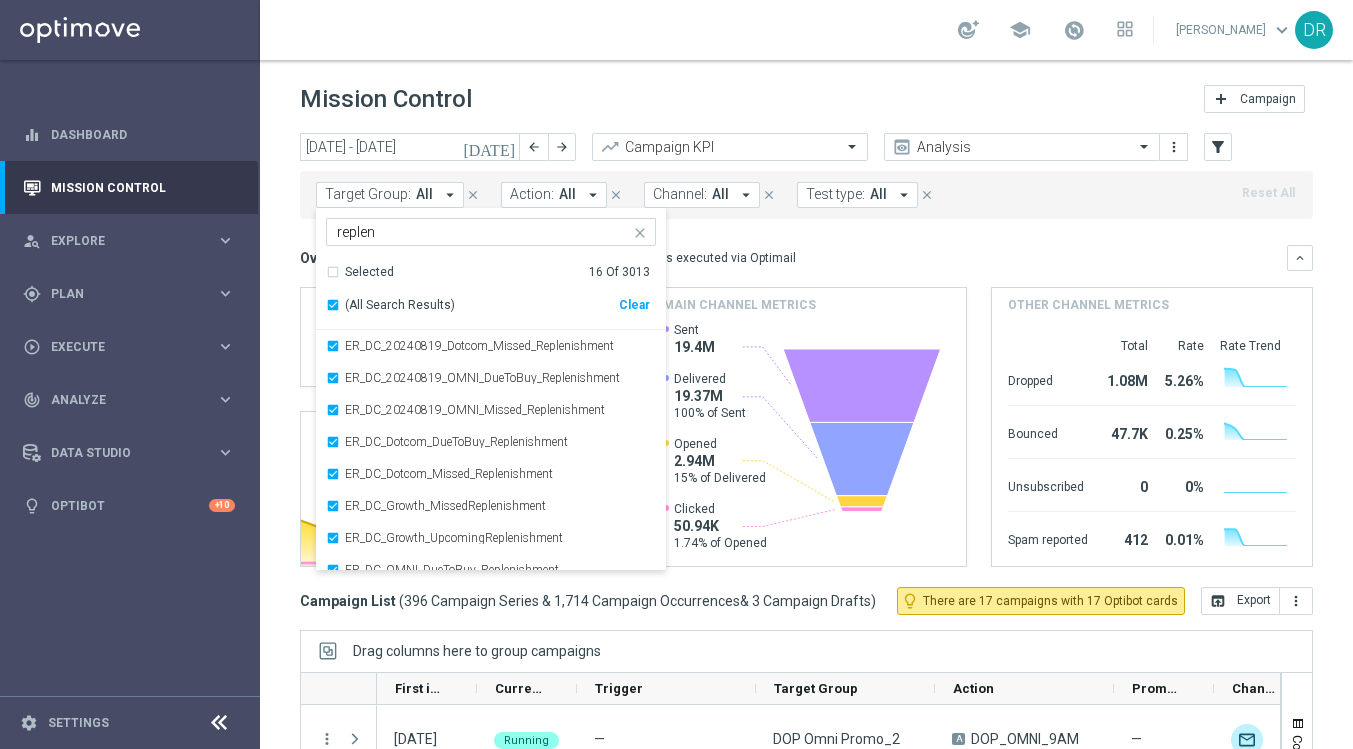 click on "Overview:
Optimail
arrow_drop_down
This overview shows data of campaigns executed via Optimail
keyboard_arrow_down
Direct Response VS Increase In Total Mid Shipment Dotcom Transaction Amount
Direct Response
$0
Test Response" 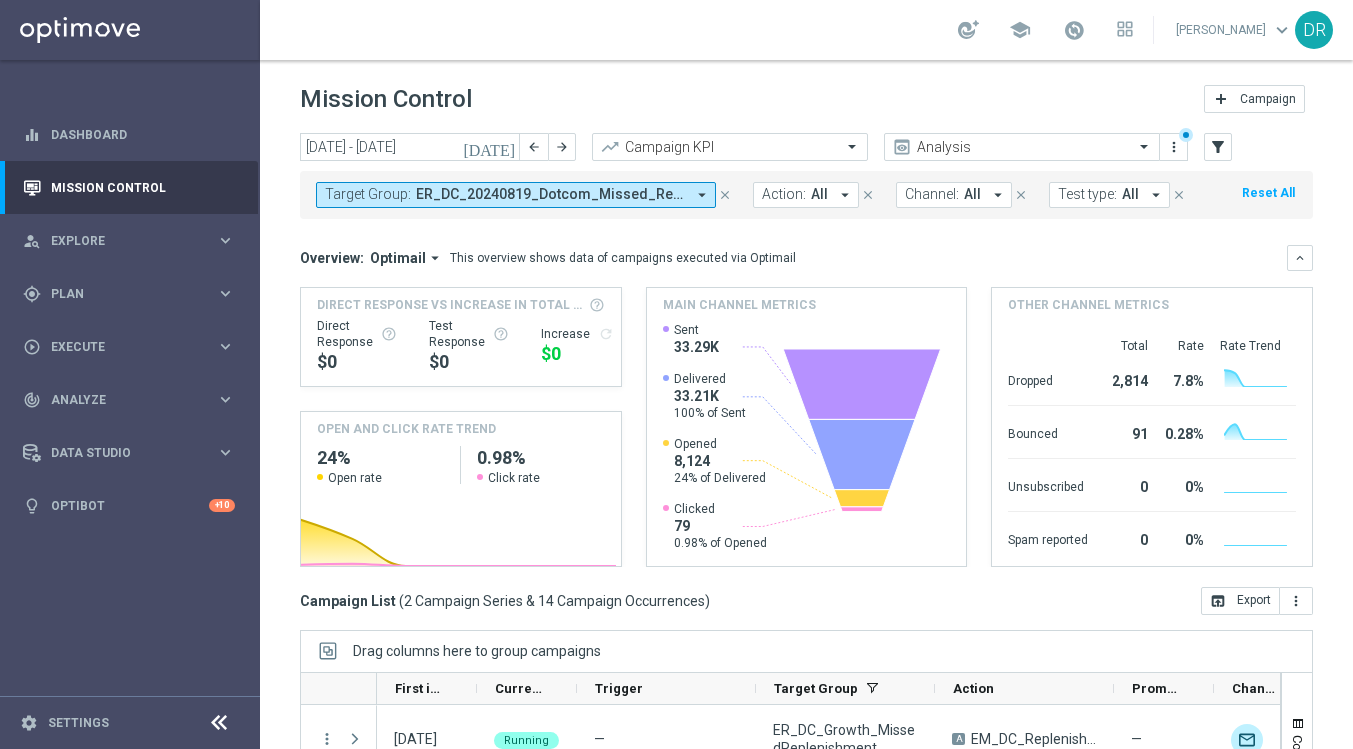 click on "today" 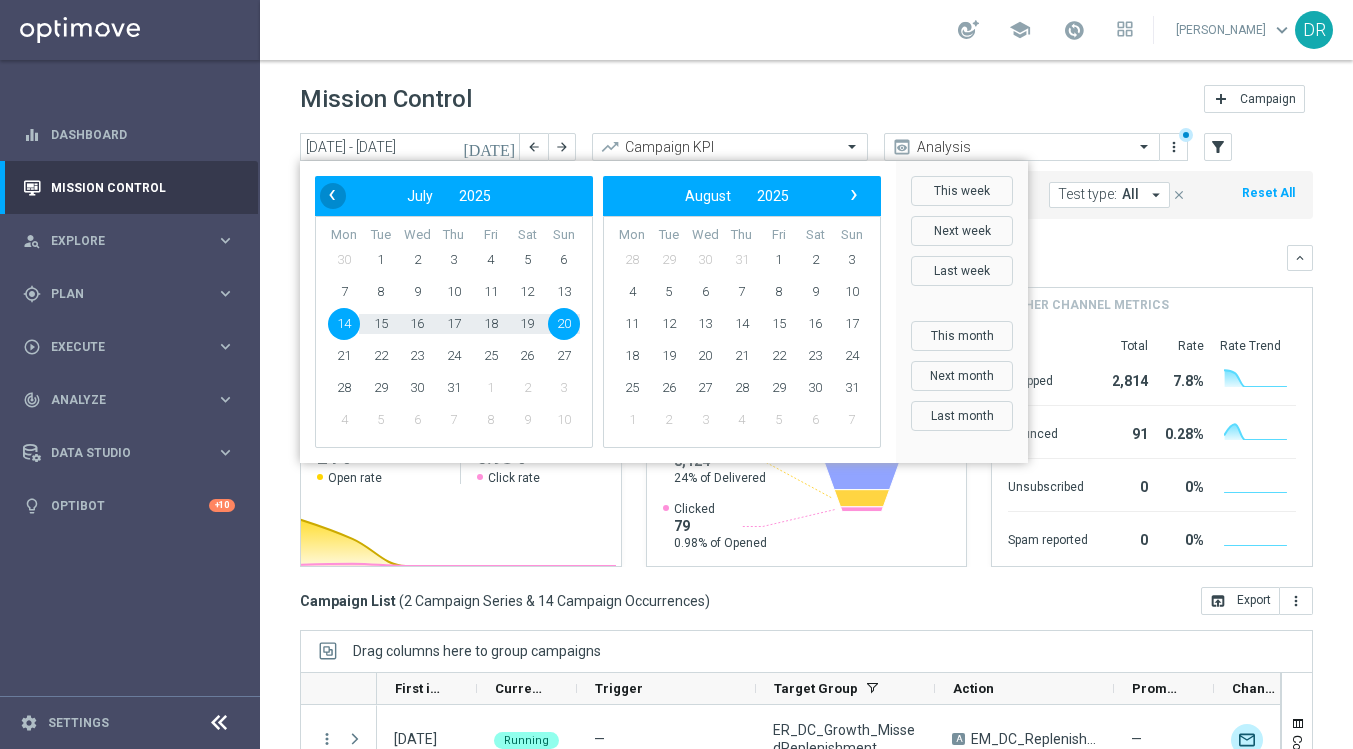 click on "‹" 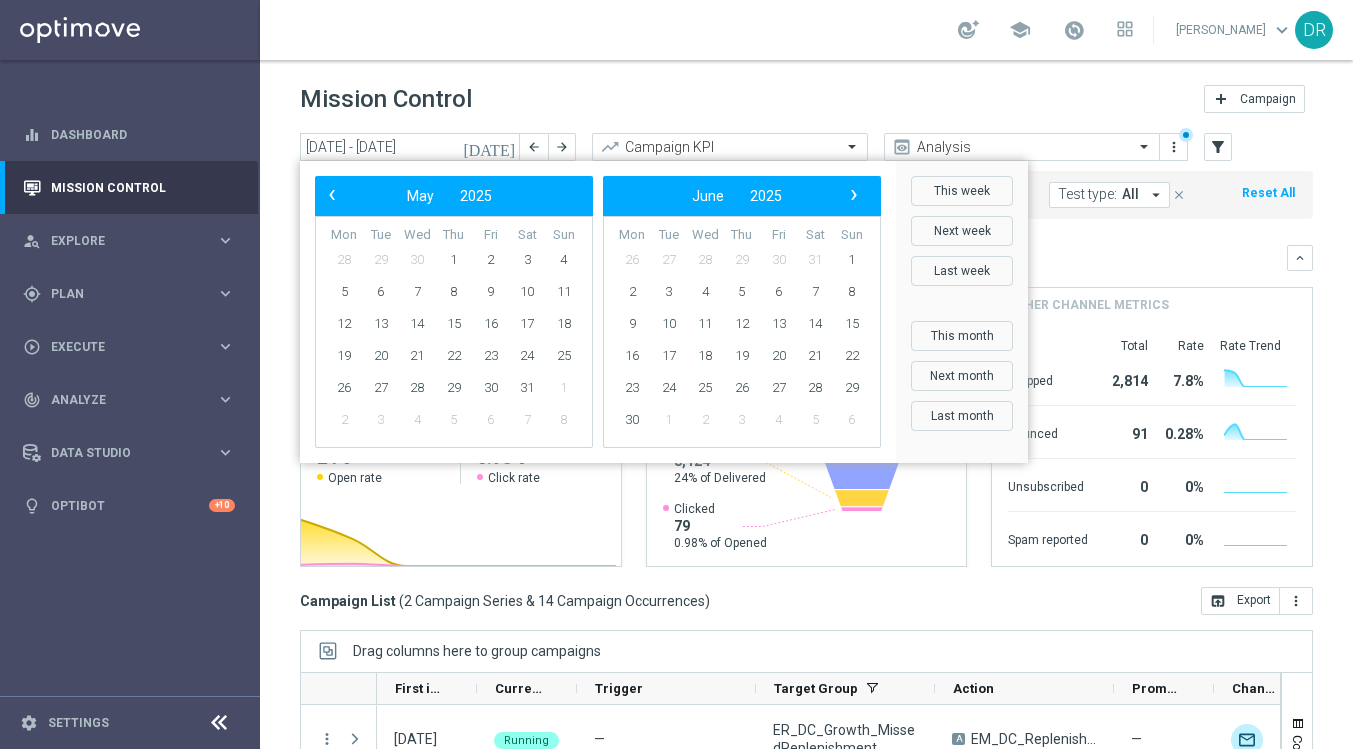 click on "‹" 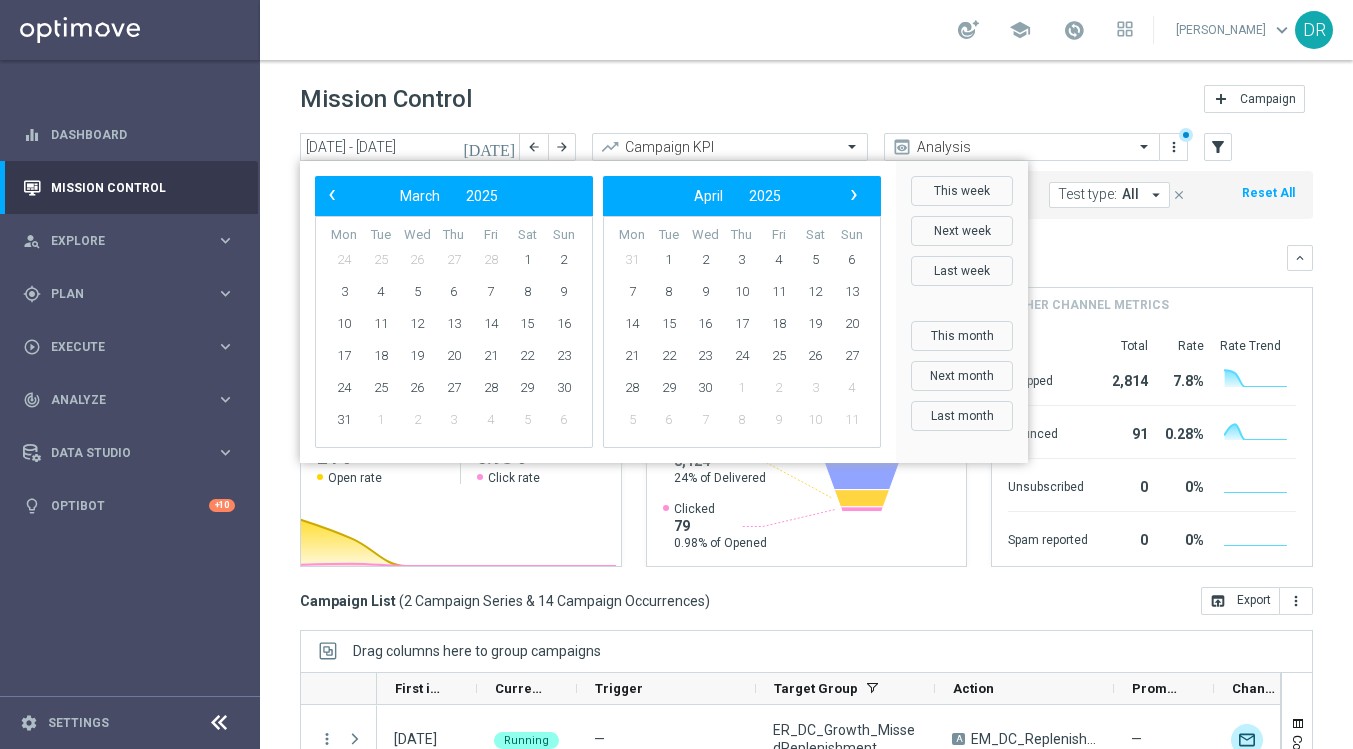 click on "‹" 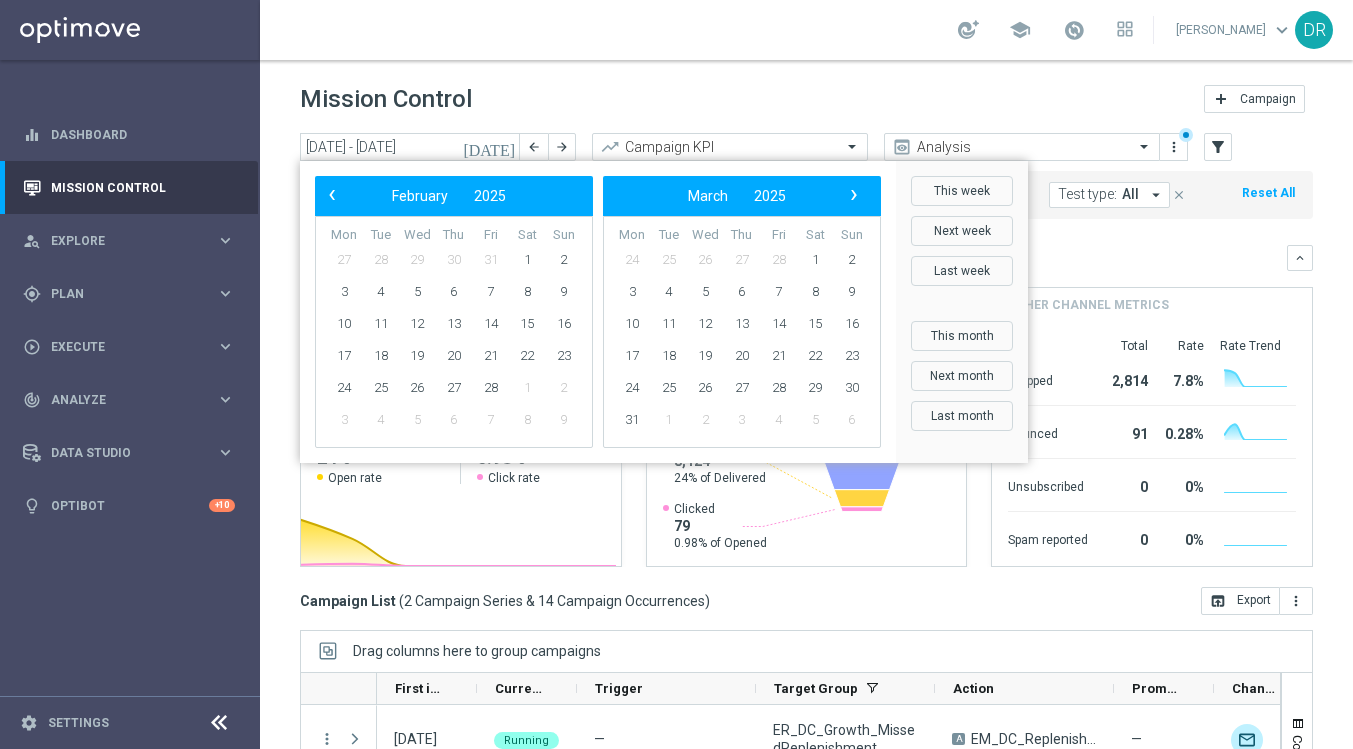 click on "‹" 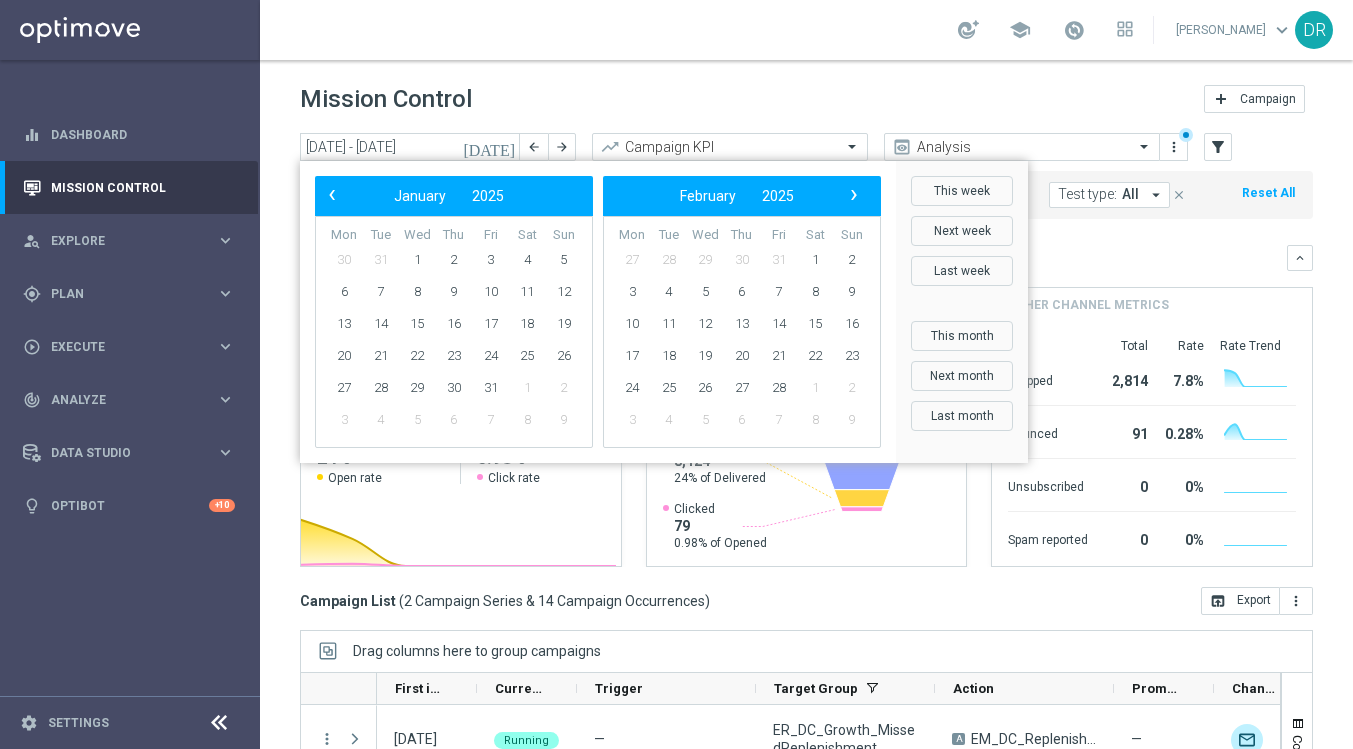 click on "‹" 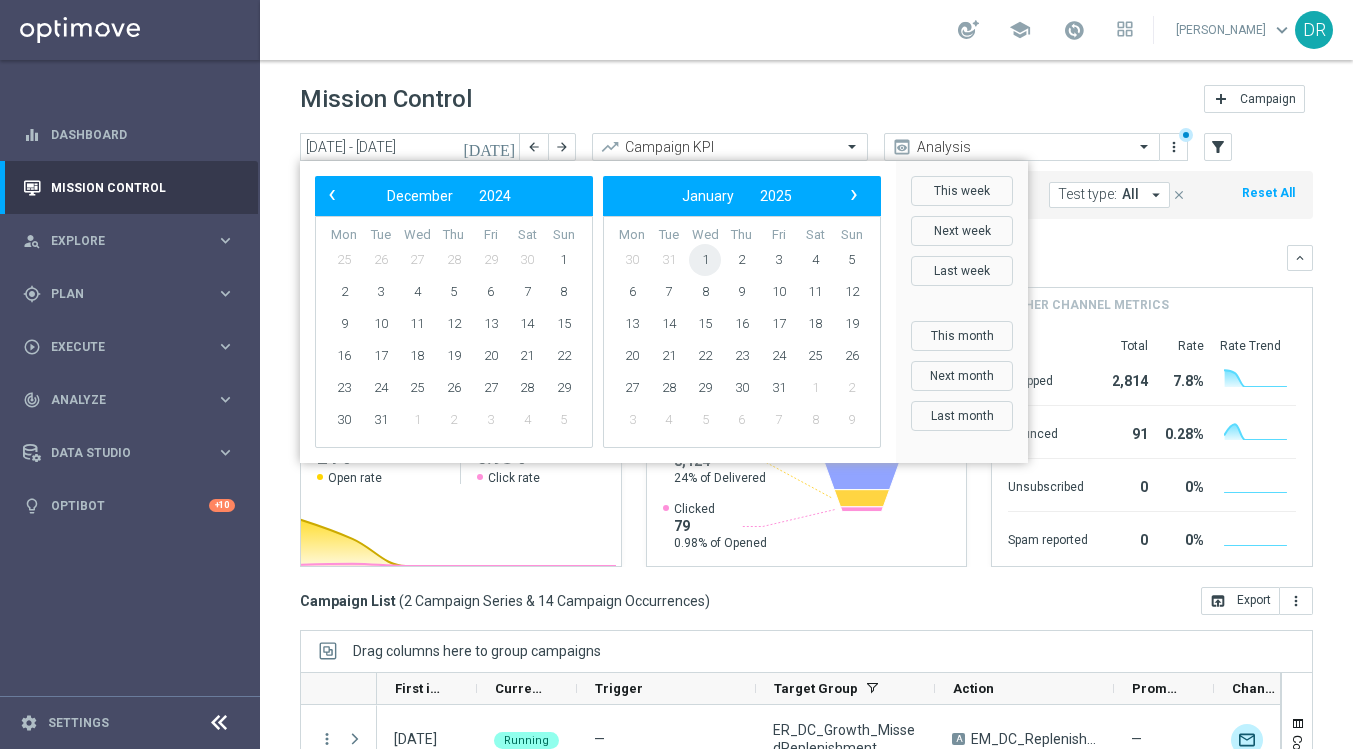 click on "1" 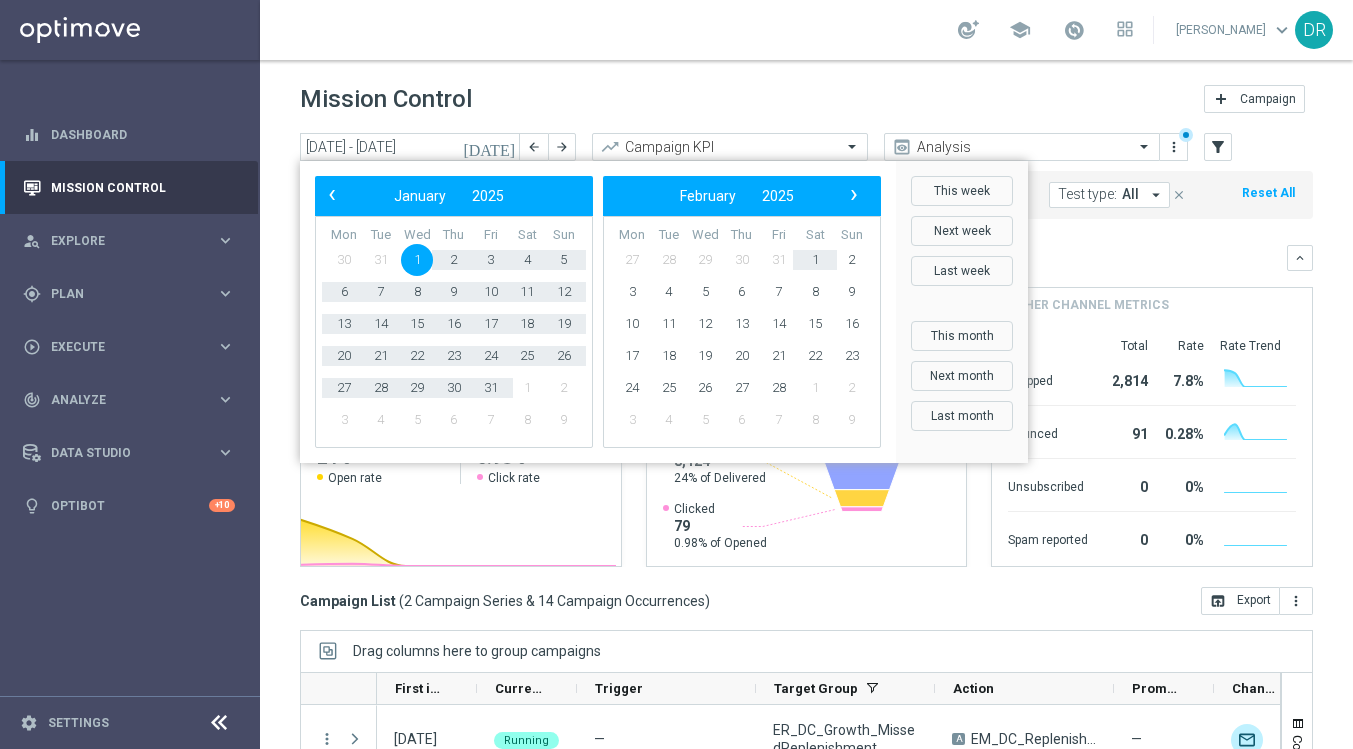 click on "‹
​
February
​
2025
​
›" 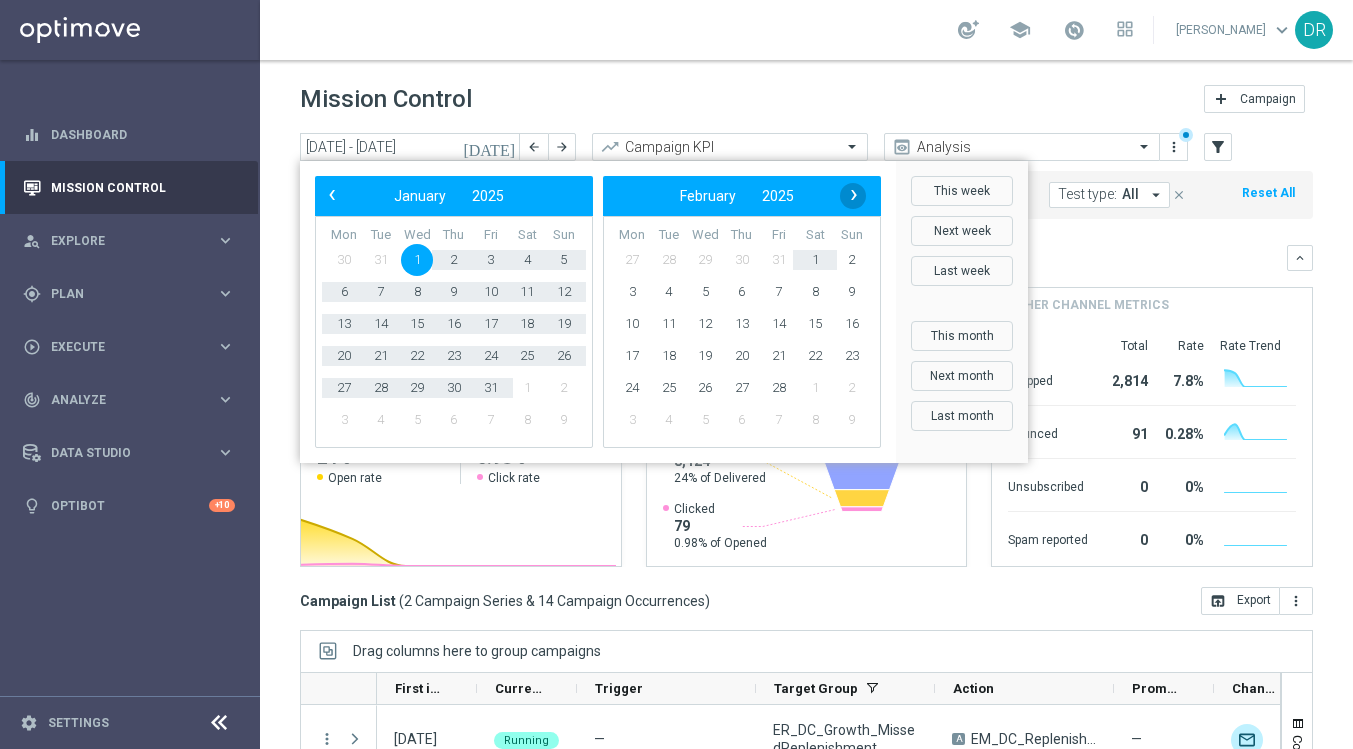 click on "›" 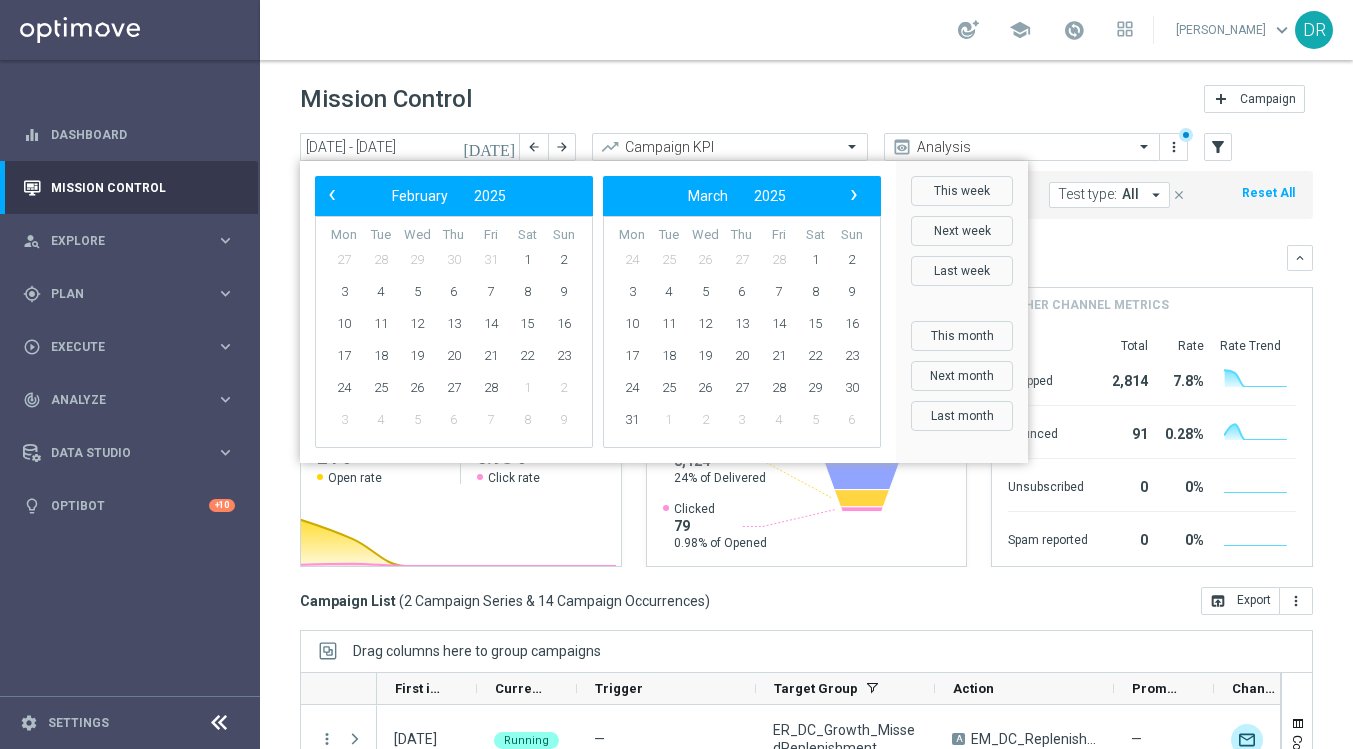 click on "›" 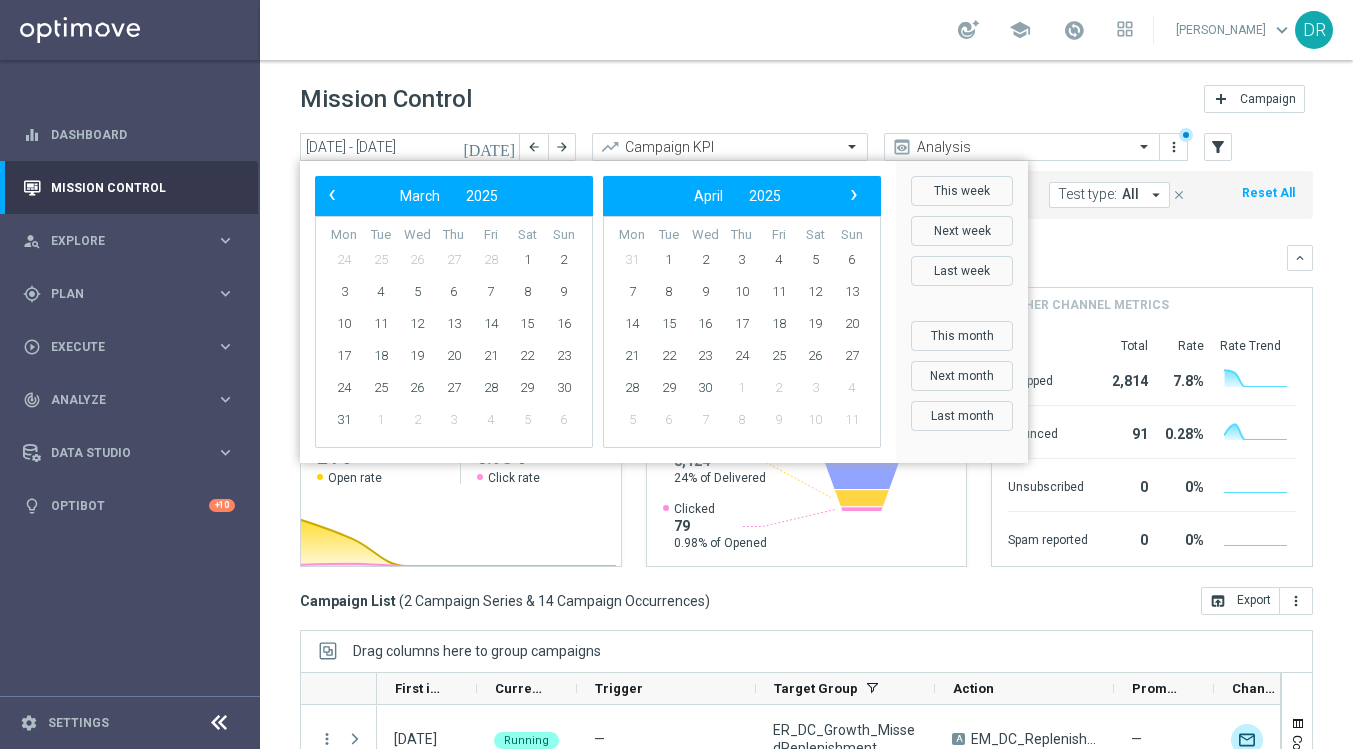 click on "›" 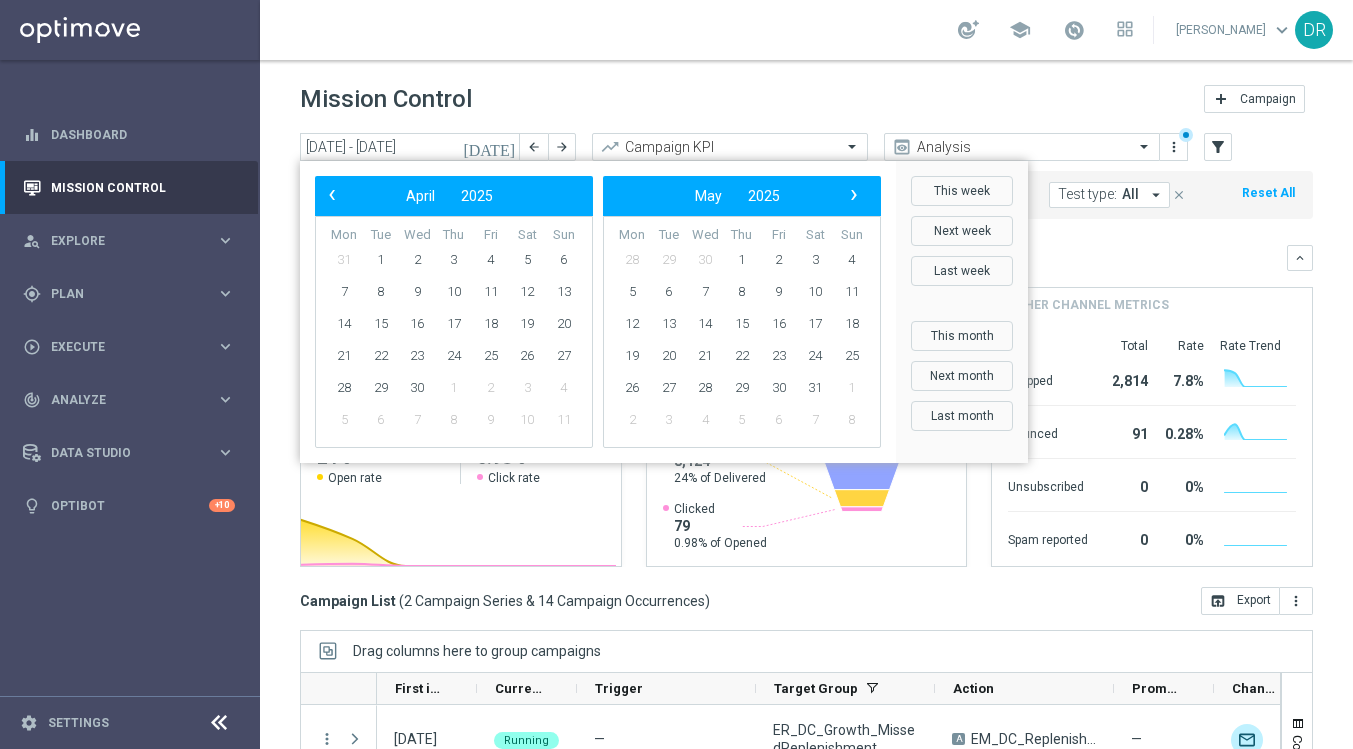 click on "›" 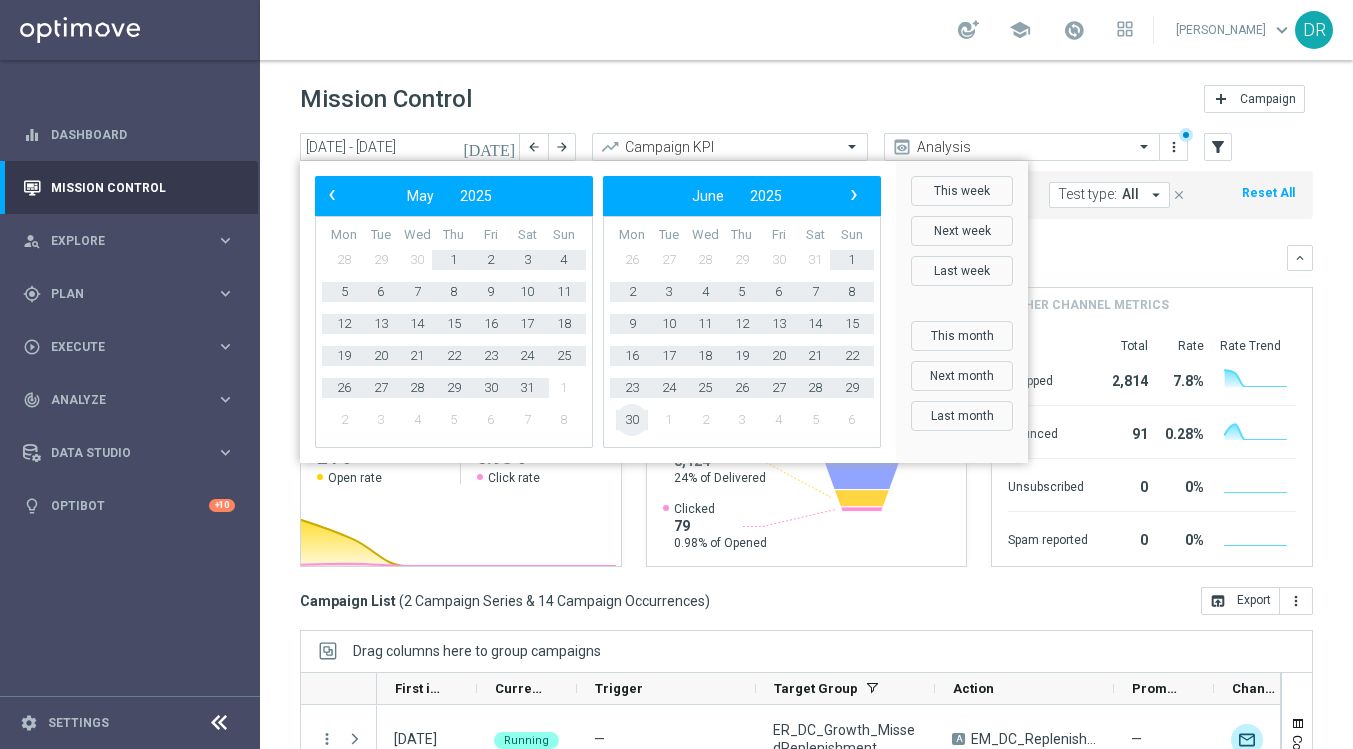 click on "30" 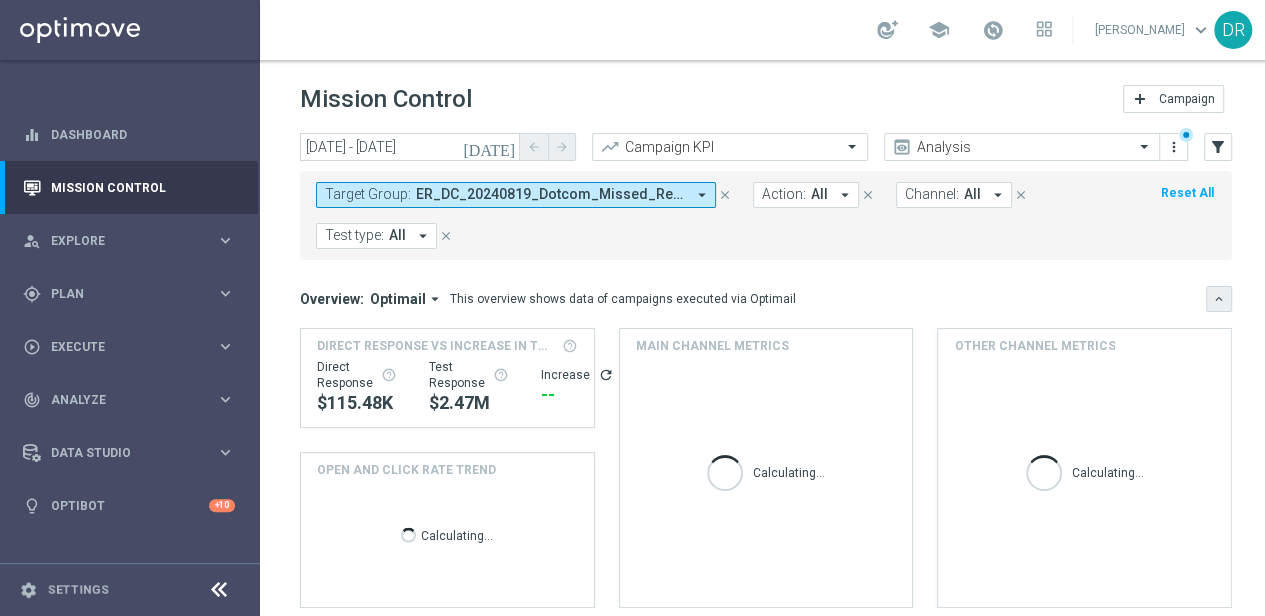 click on "keyboard_arrow_down" 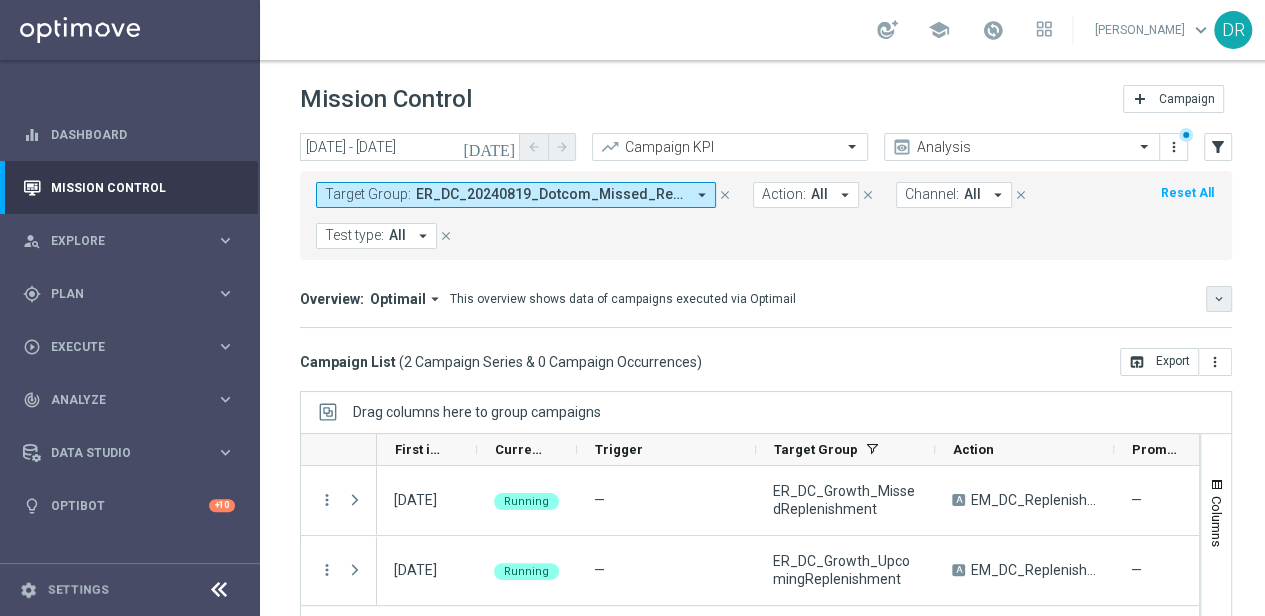 click on "keyboard_arrow_down" 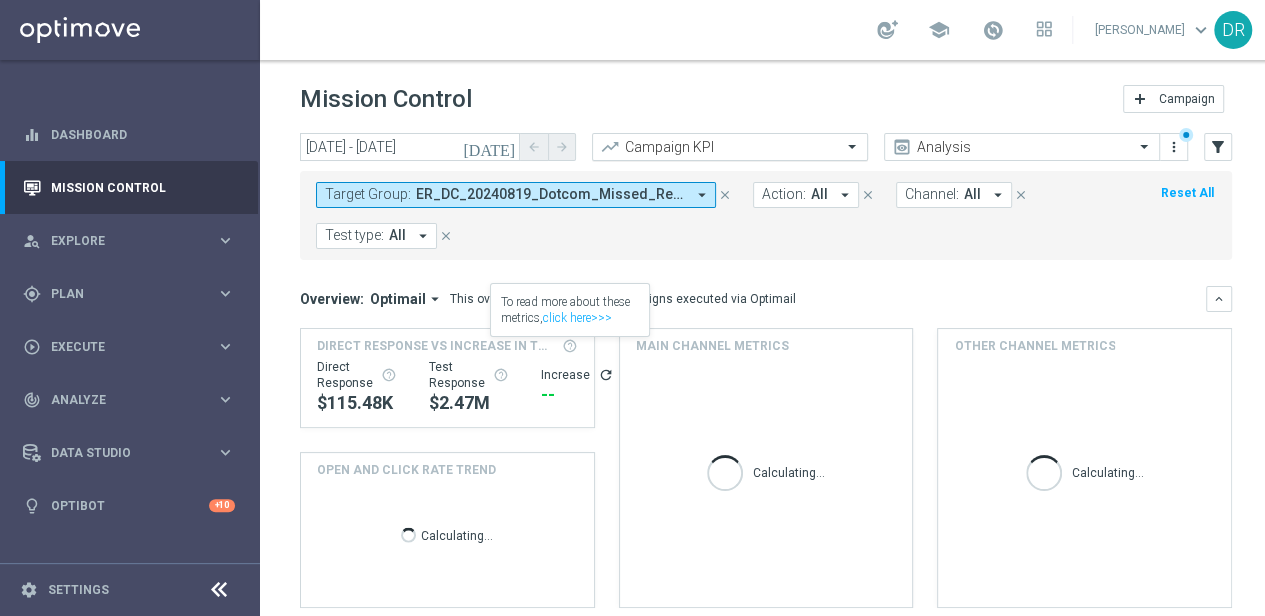 click 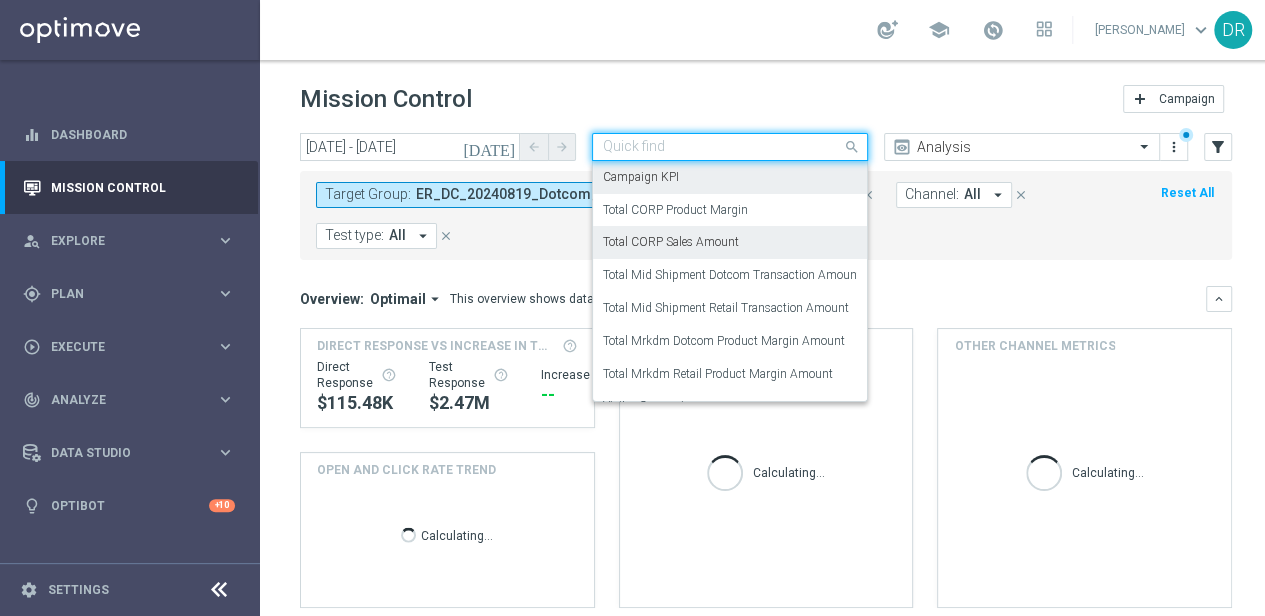 click on "Total CORP Sales Amount" at bounding box center [730, 242] 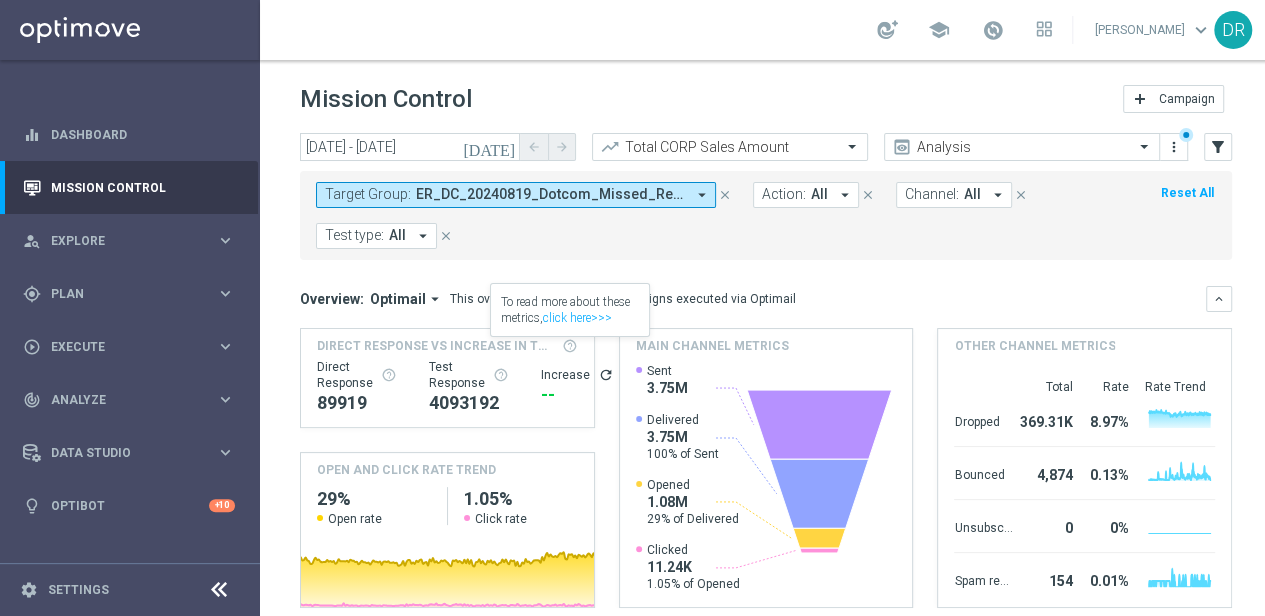 click on "refresh" 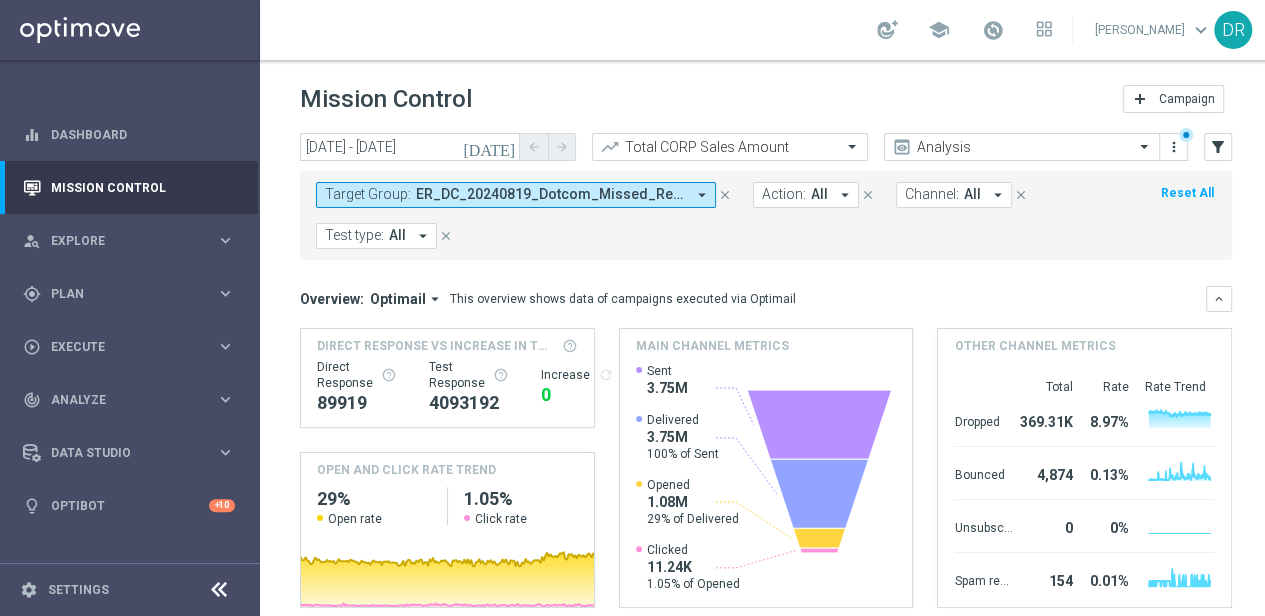 click at bounding box center [219, 590] 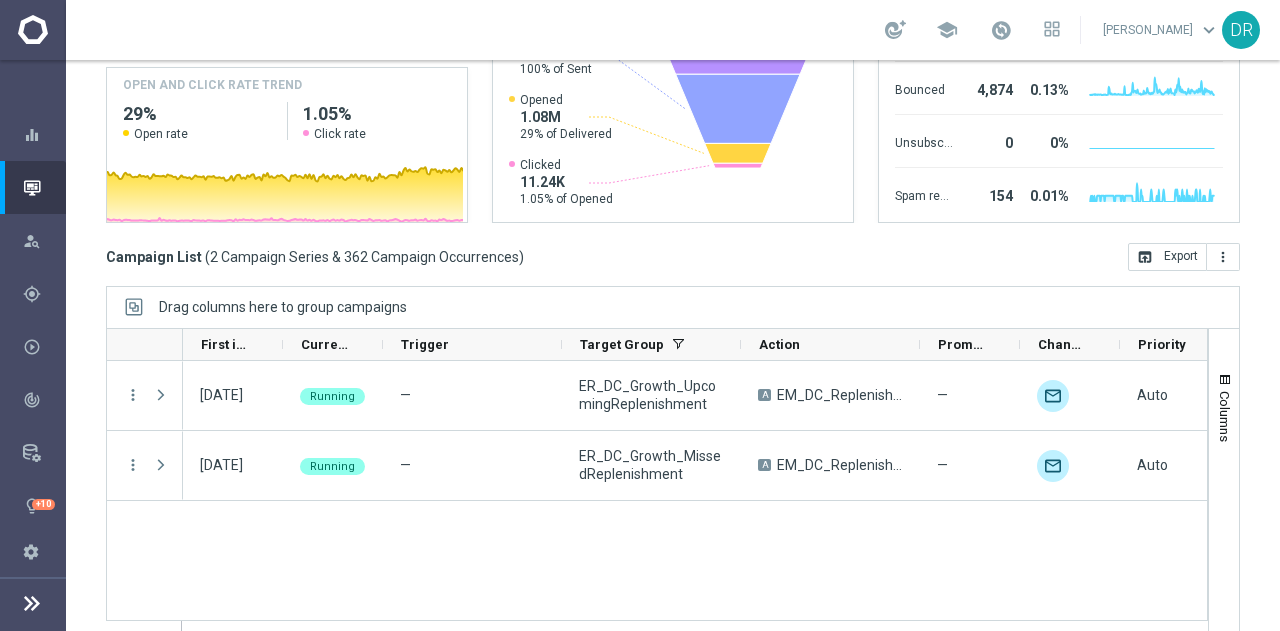 scroll, scrollTop: 367, scrollLeft: 0, axis: vertical 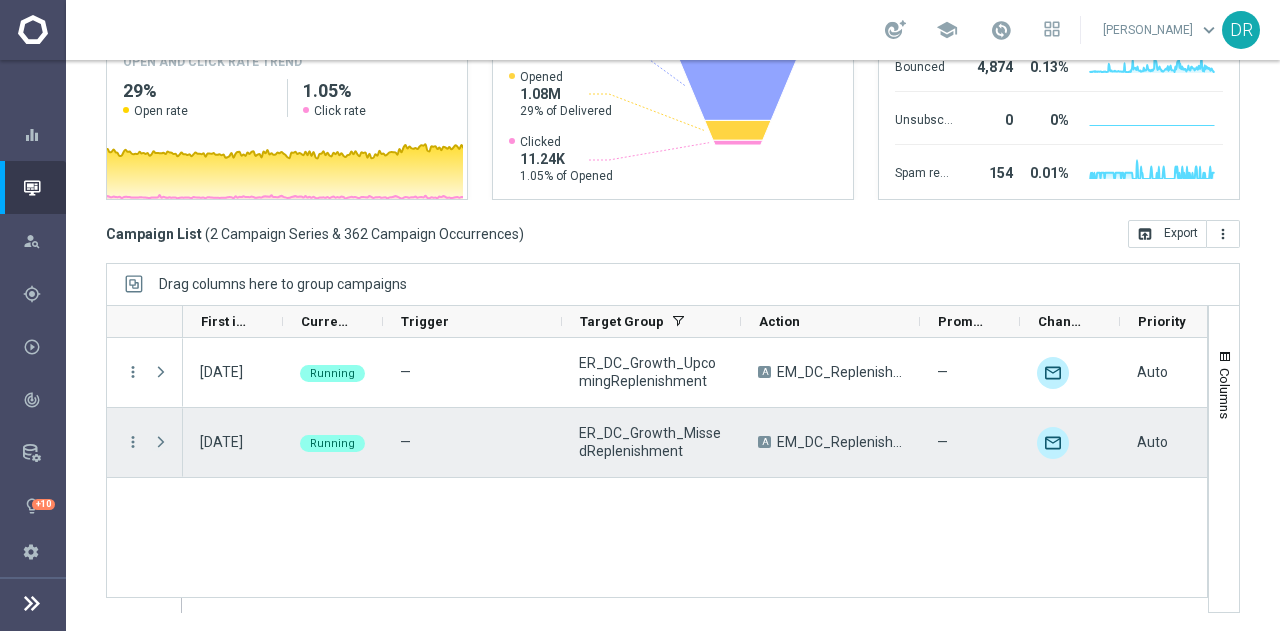 click at bounding box center [161, 442] 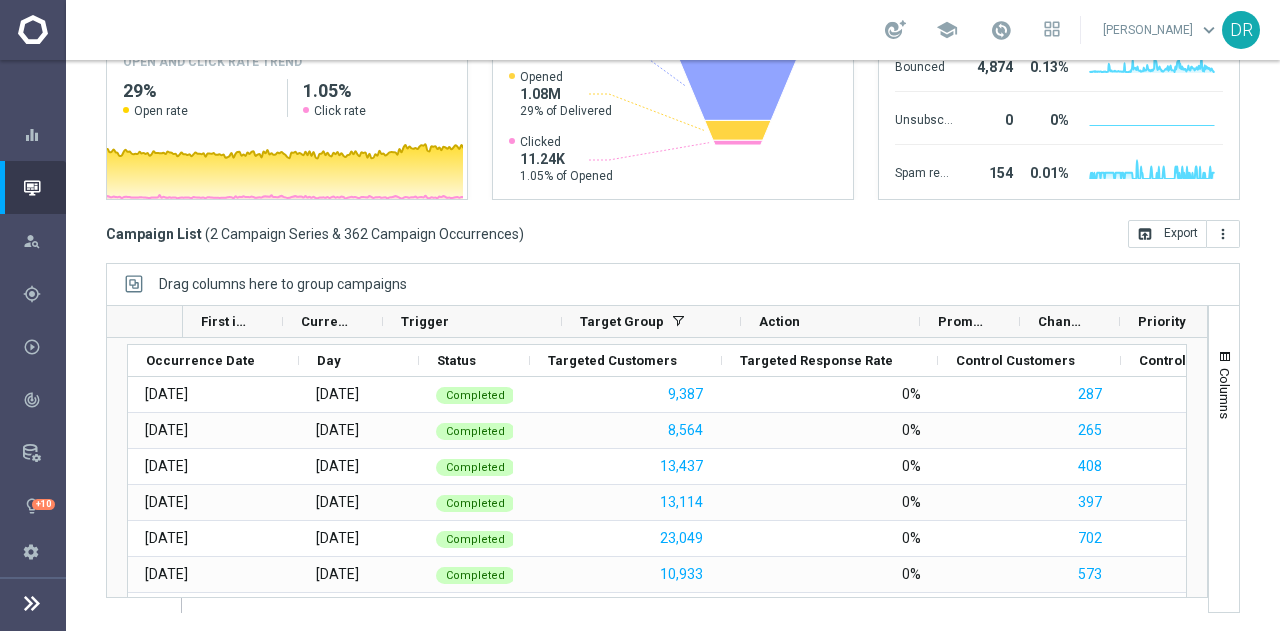 scroll, scrollTop: 200, scrollLeft: 0, axis: vertical 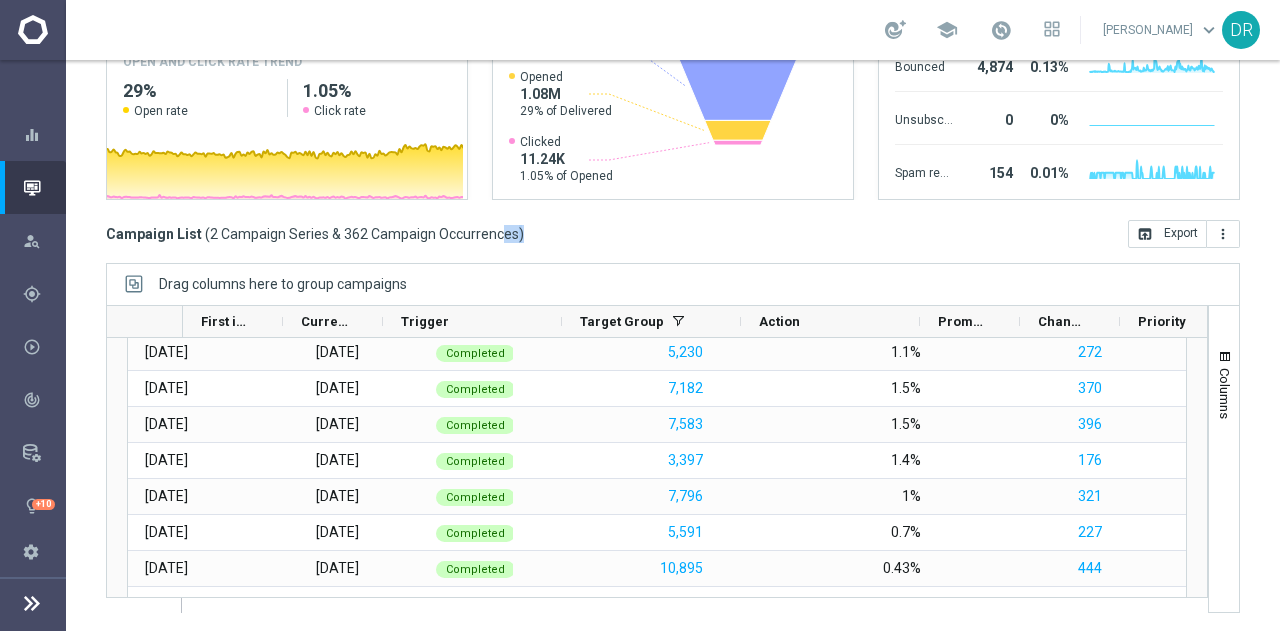 drag, startPoint x: 432, startPoint y: 233, endPoint x: 523, endPoint y: 232, distance: 91.00549 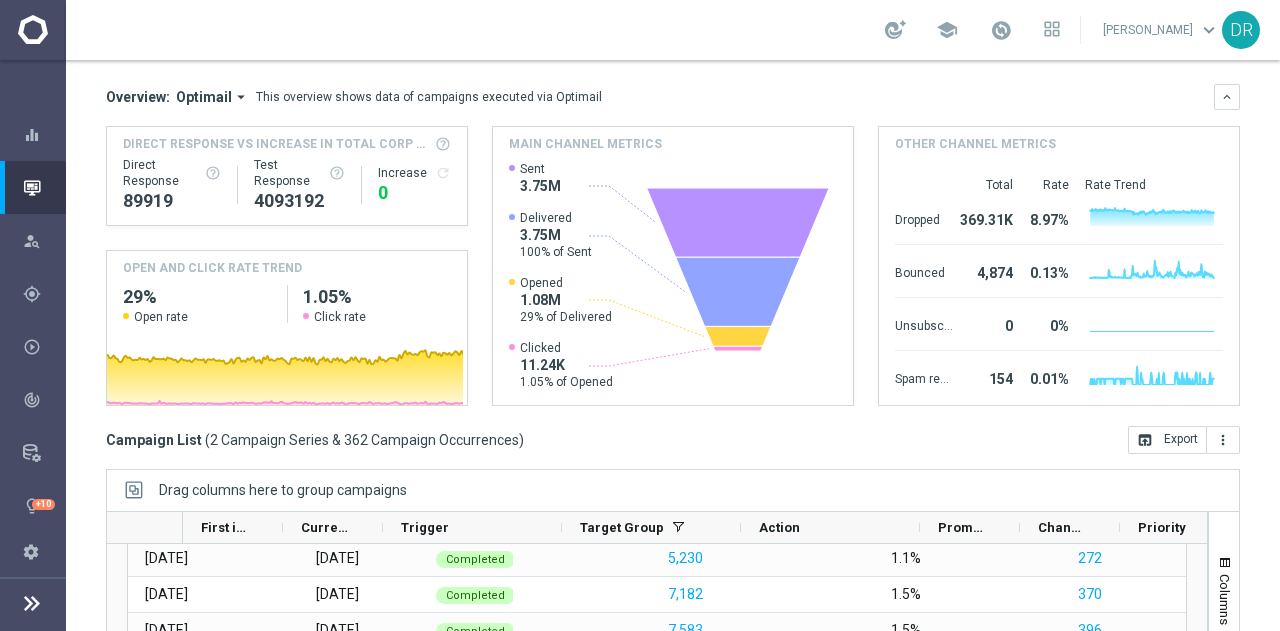 scroll, scrollTop: 0, scrollLeft: 0, axis: both 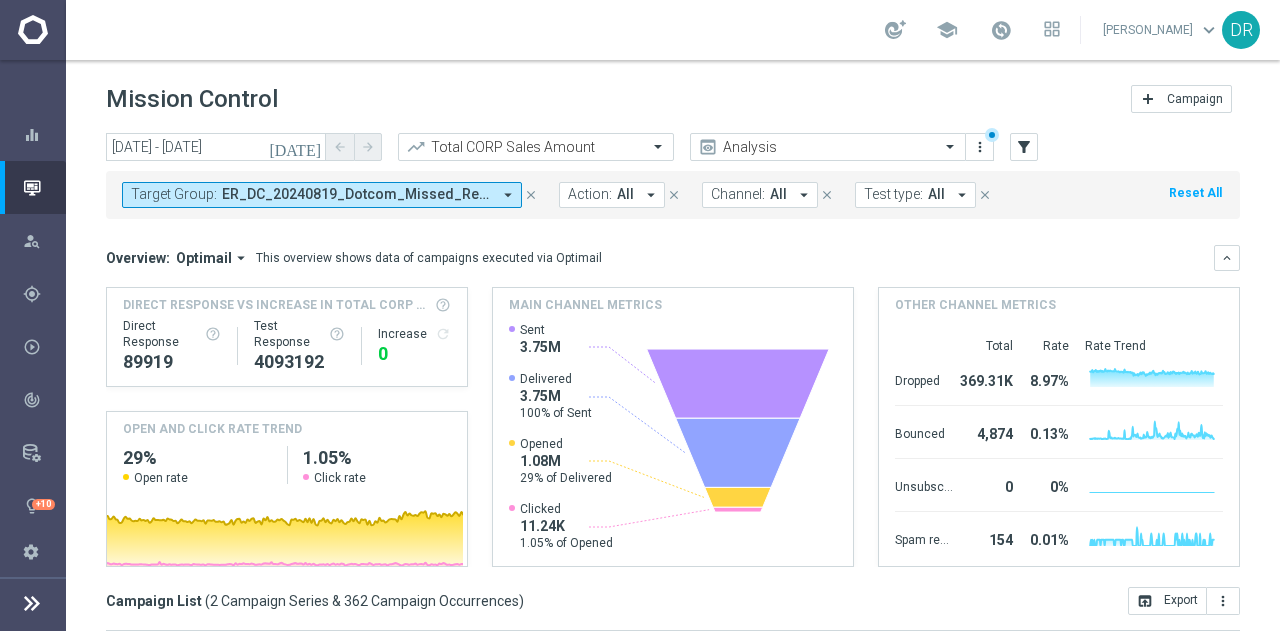 click on "today" 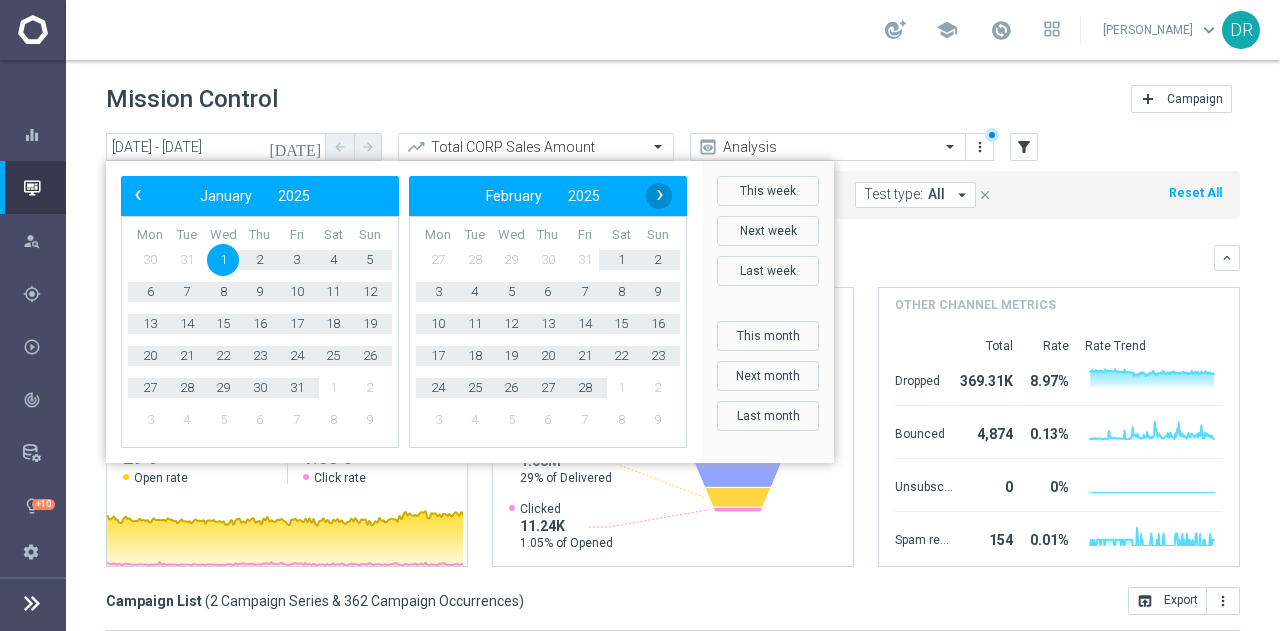 click on "›" 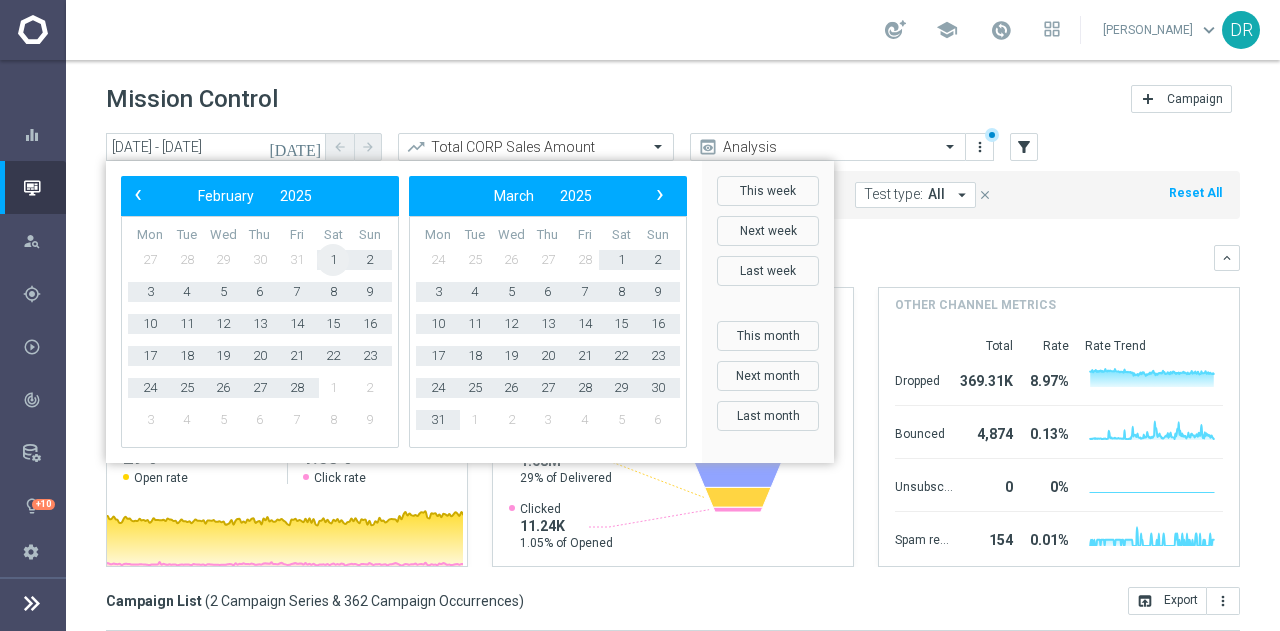 click on "1" 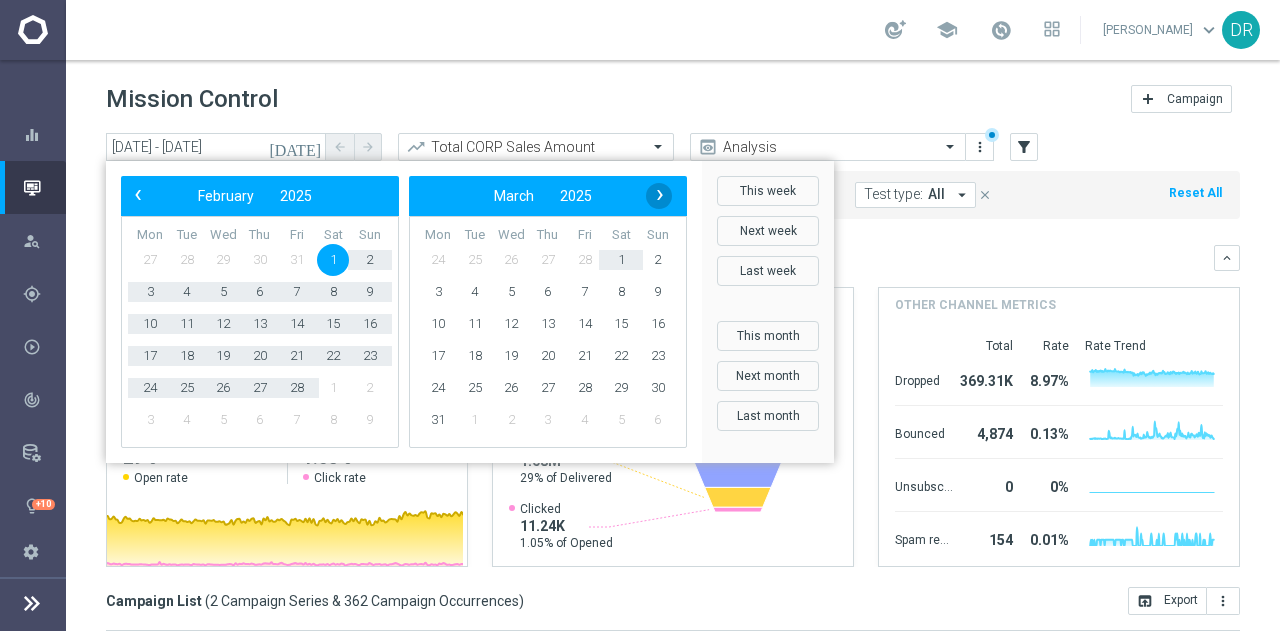 click on "›" 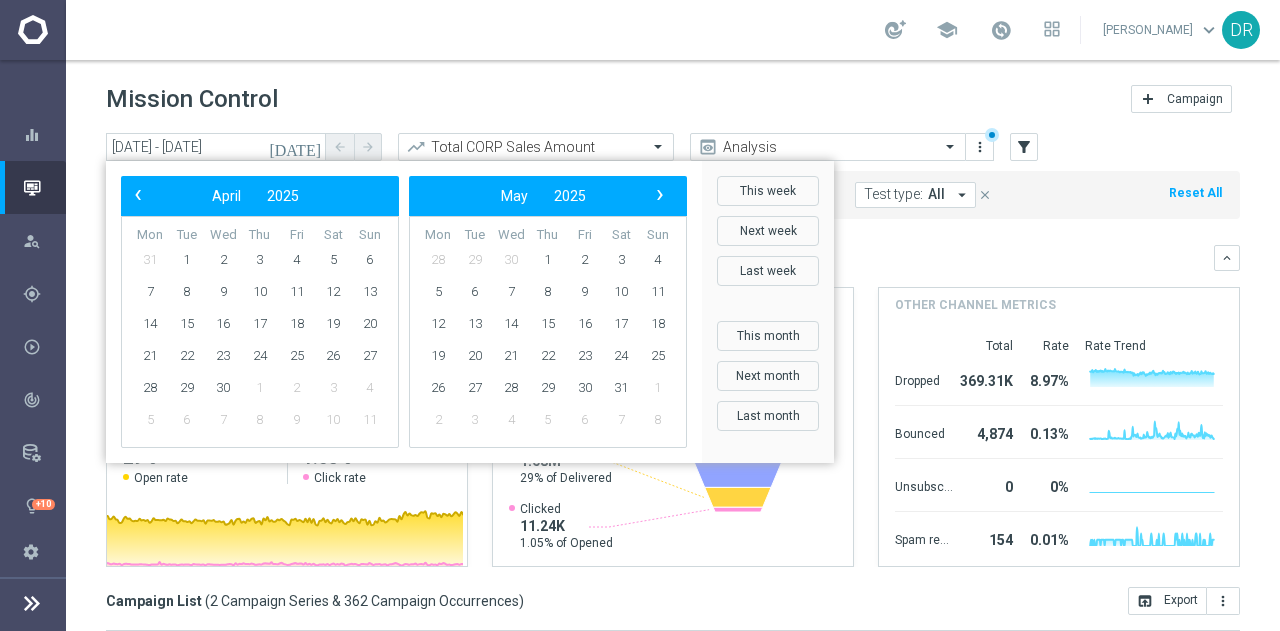 click on "›" 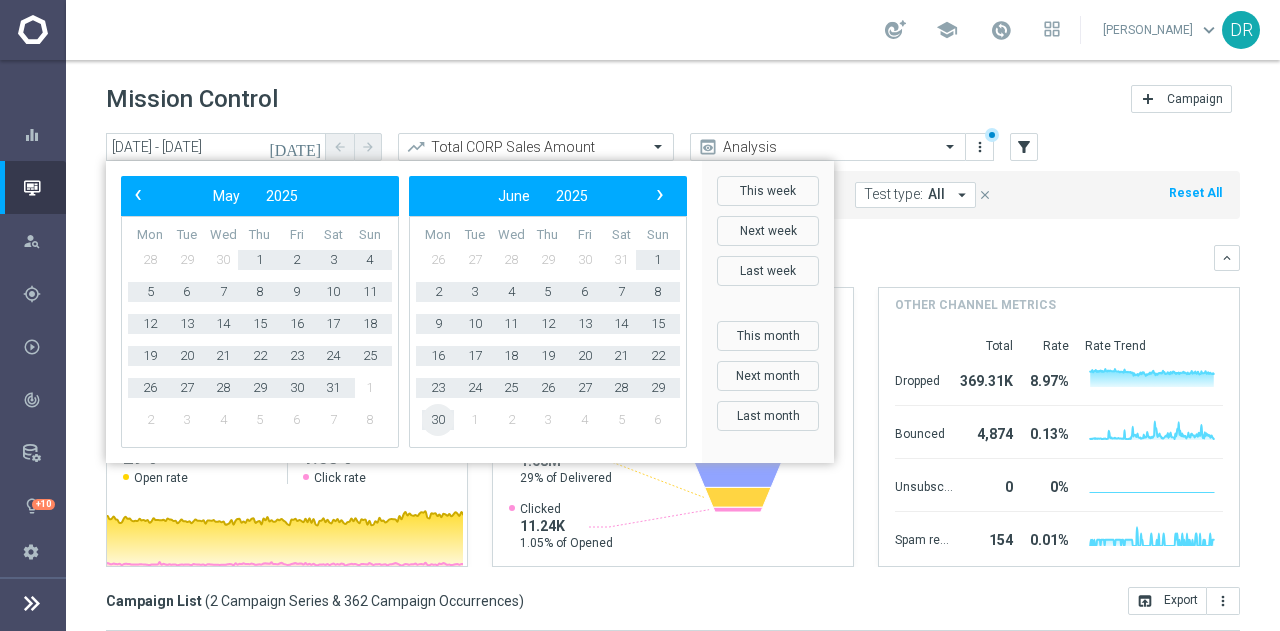 click on "30" 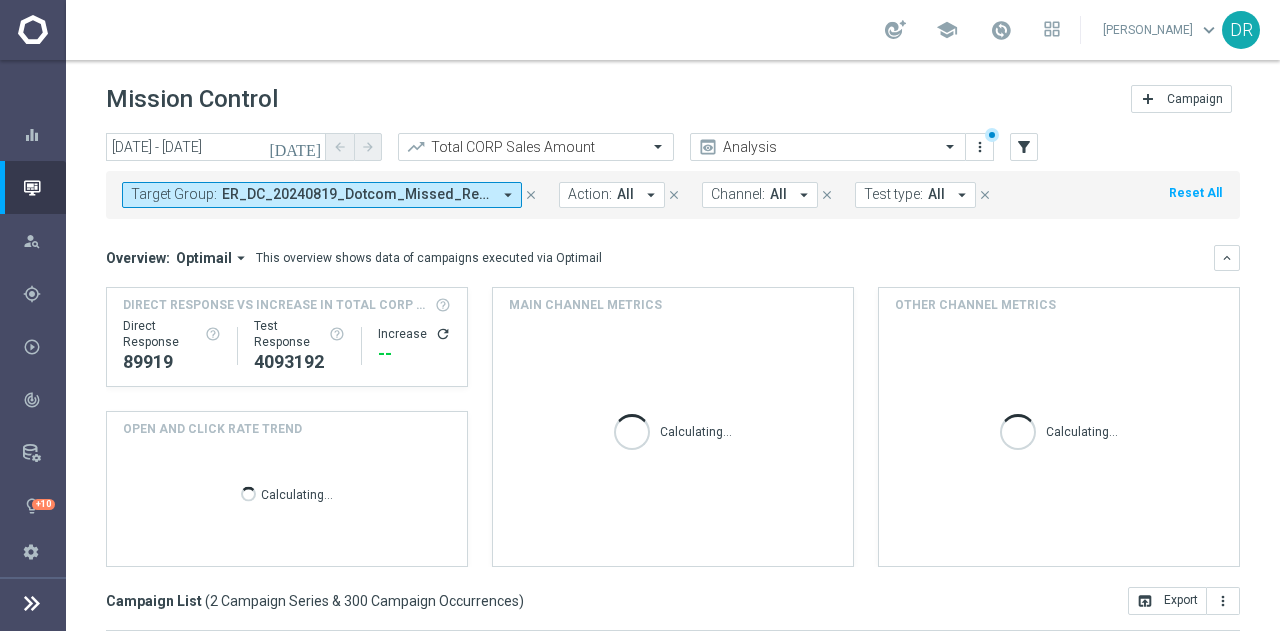 scroll, scrollTop: 0, scrollLeft: 0, axis: both 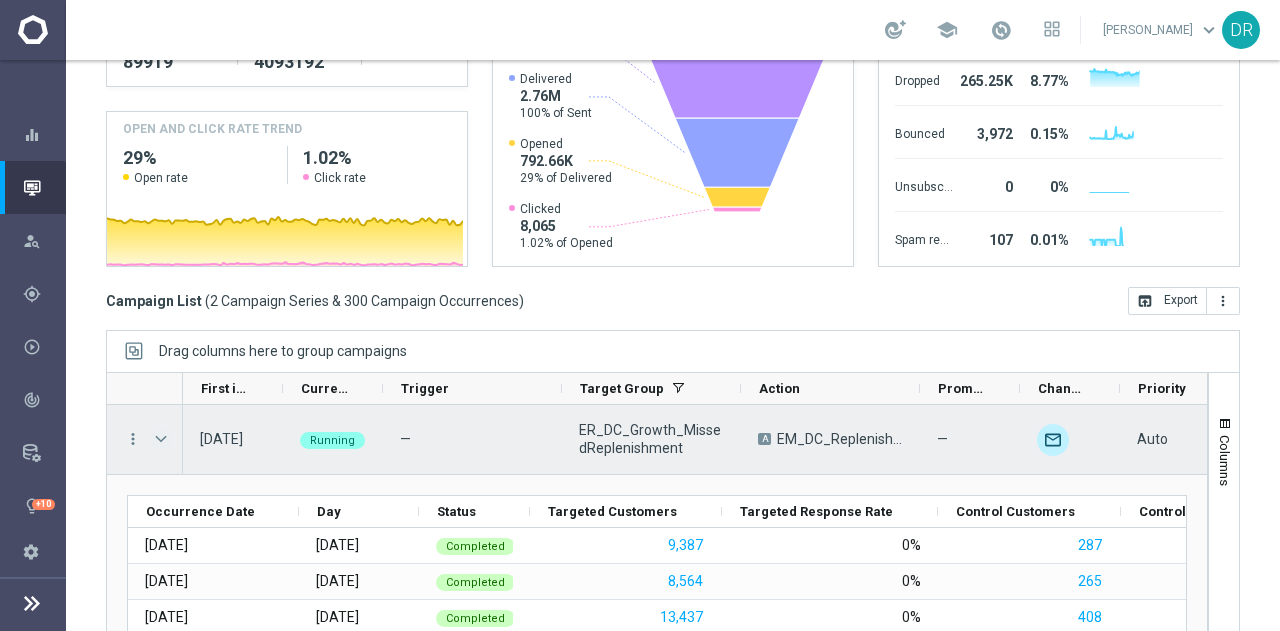 click at bounding box center (161, 439) 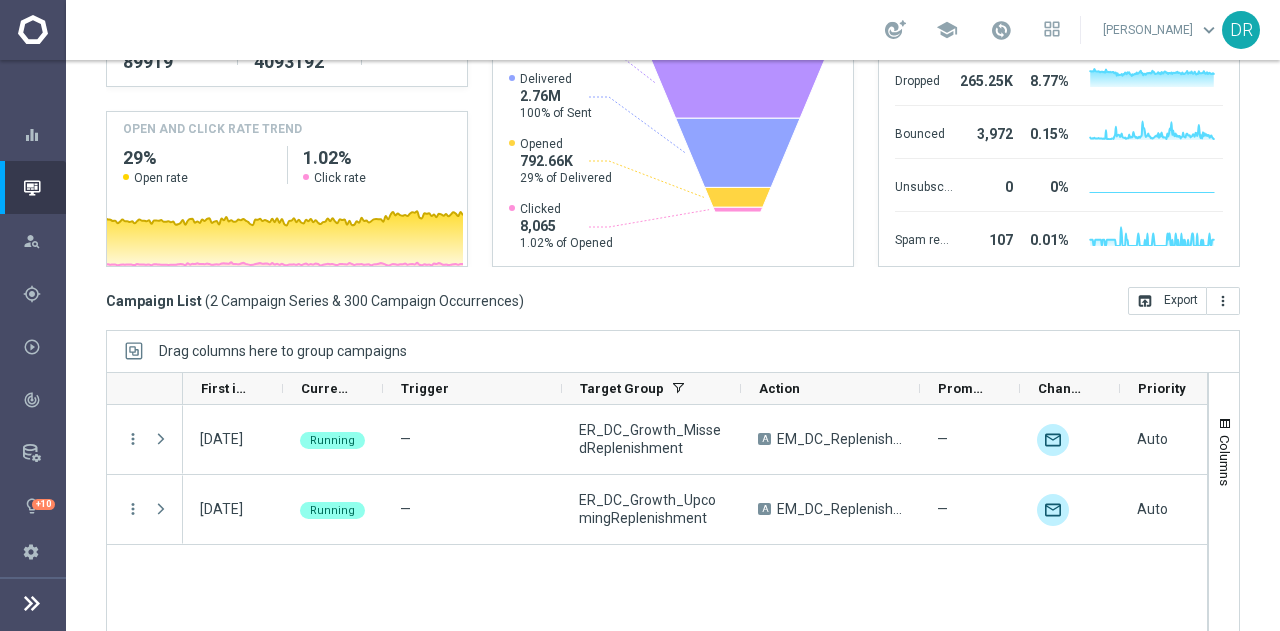 scroll, scrollTop: 367, scrollLeft: 0, axis: vertical 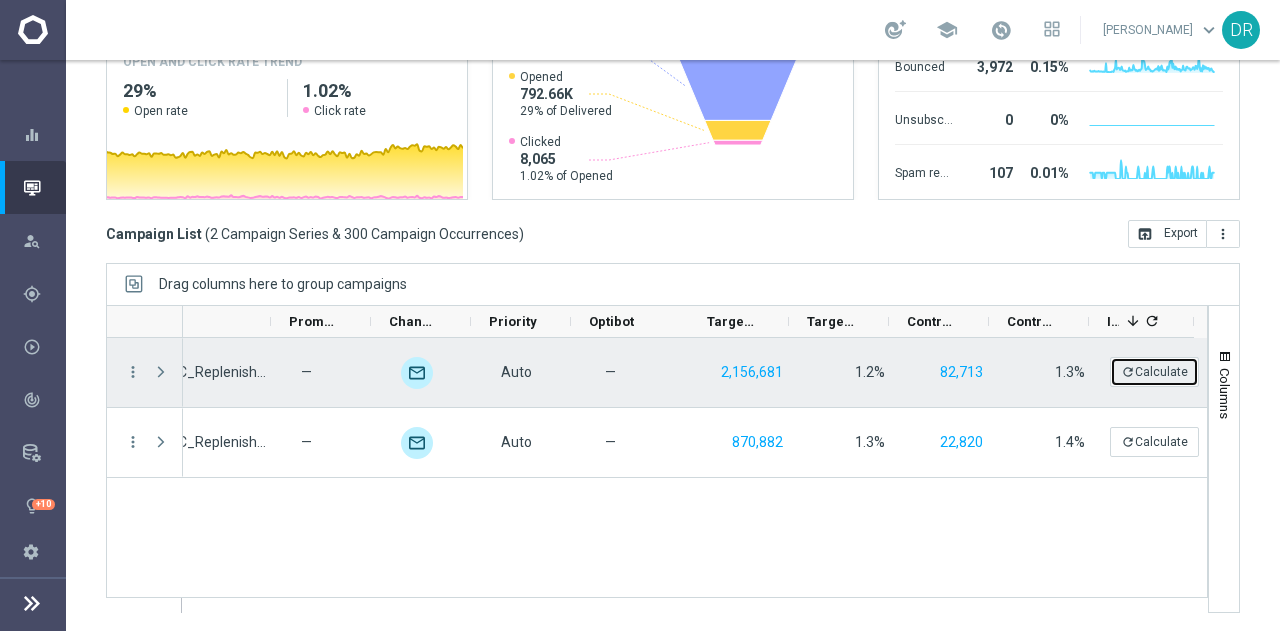 click on "refresh
Calculate" at bounding box center (1154, 372) 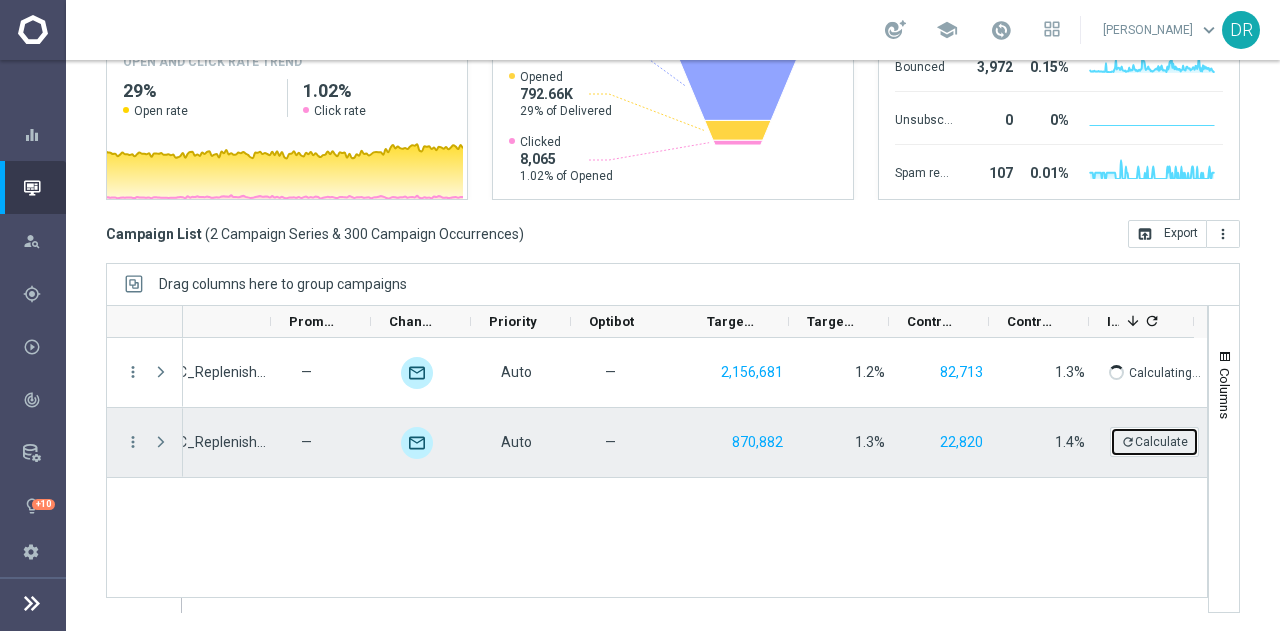 click on "refresh
Calculate" at bounding box center (1154, 442) 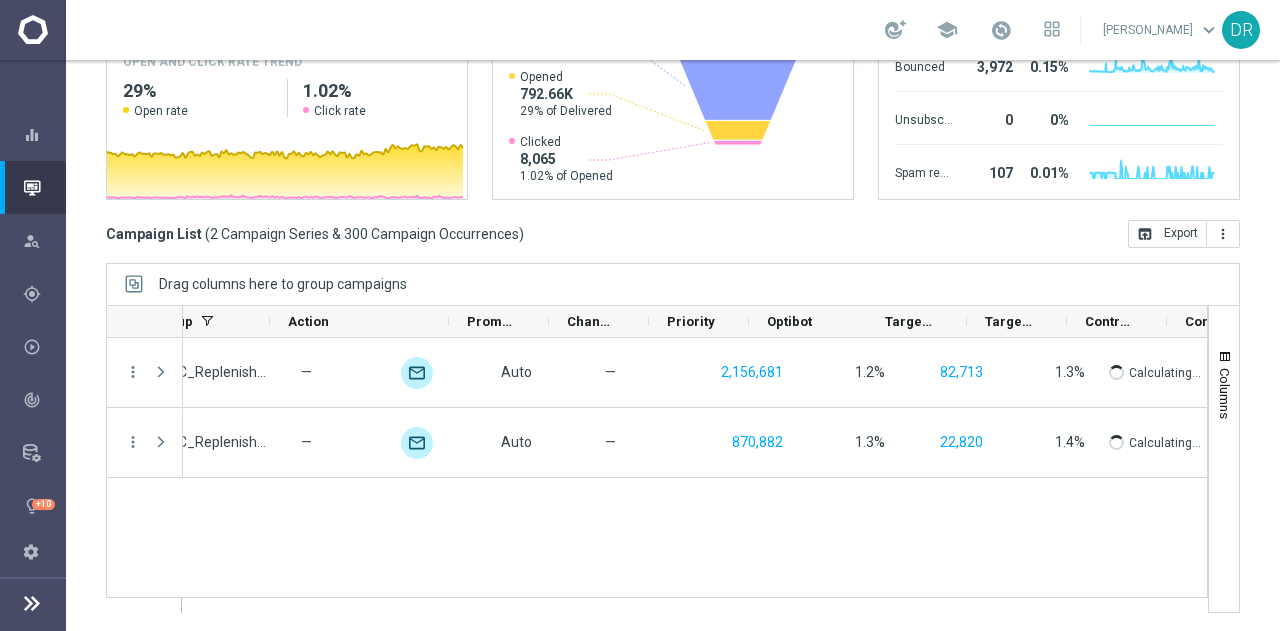scroll, scrollTop: 0, scrollLeft: 470, axis: horizontal 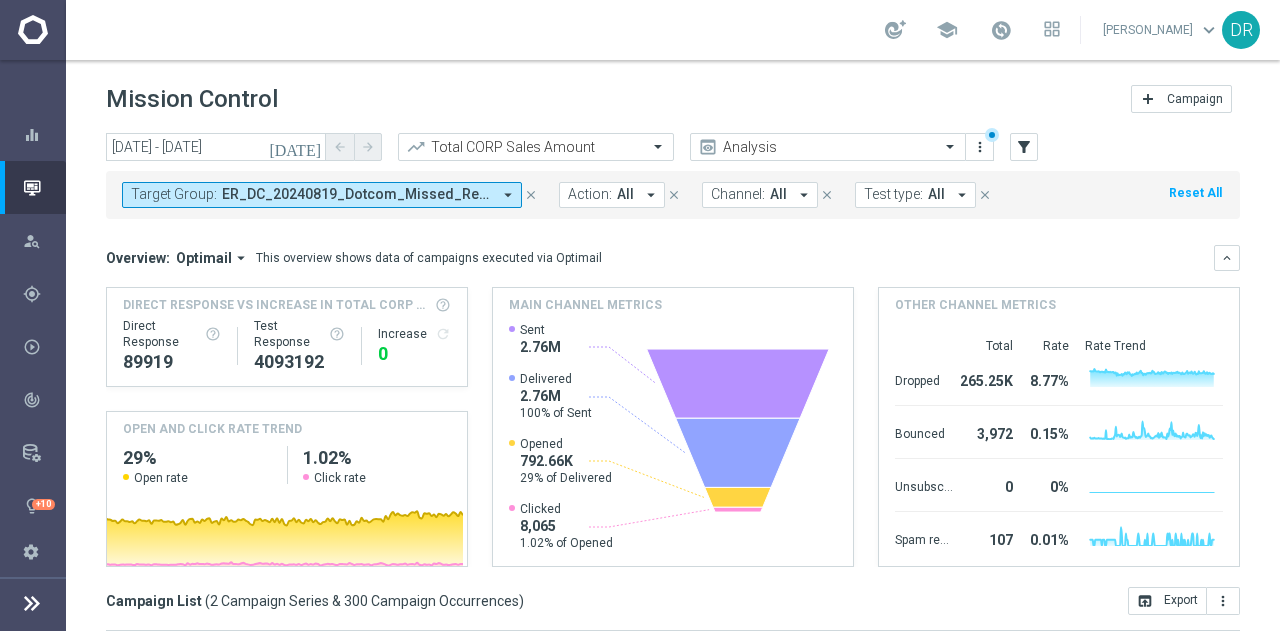click on "today" 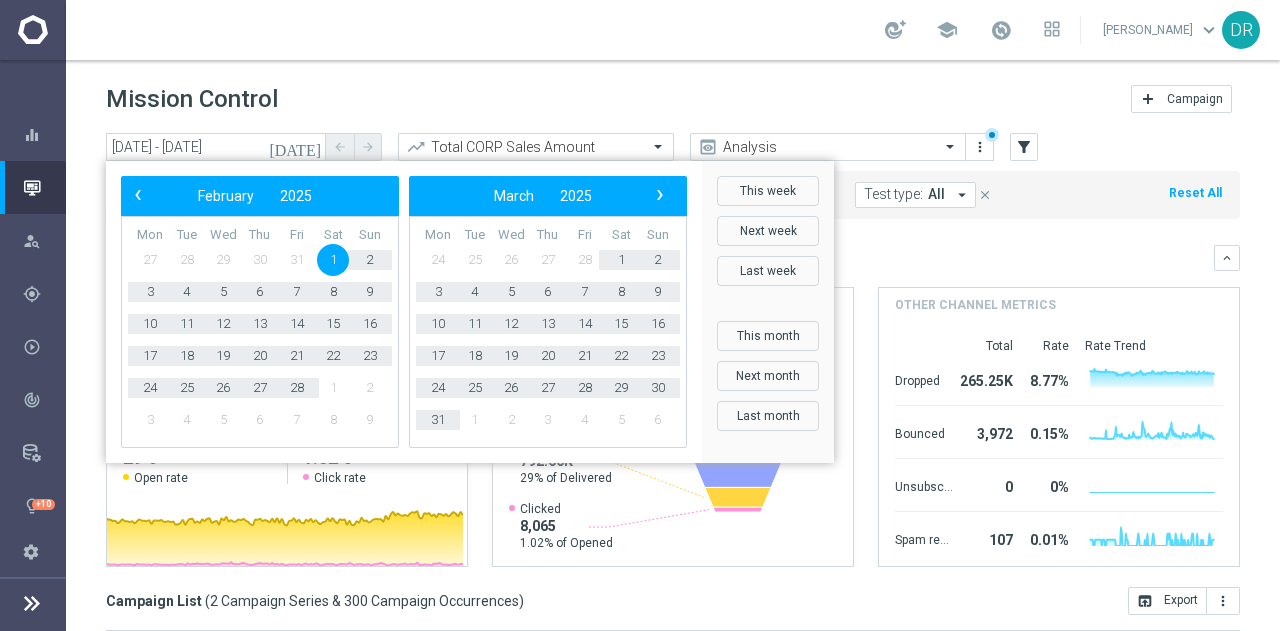 click on "Mission Control
add
Campaign" 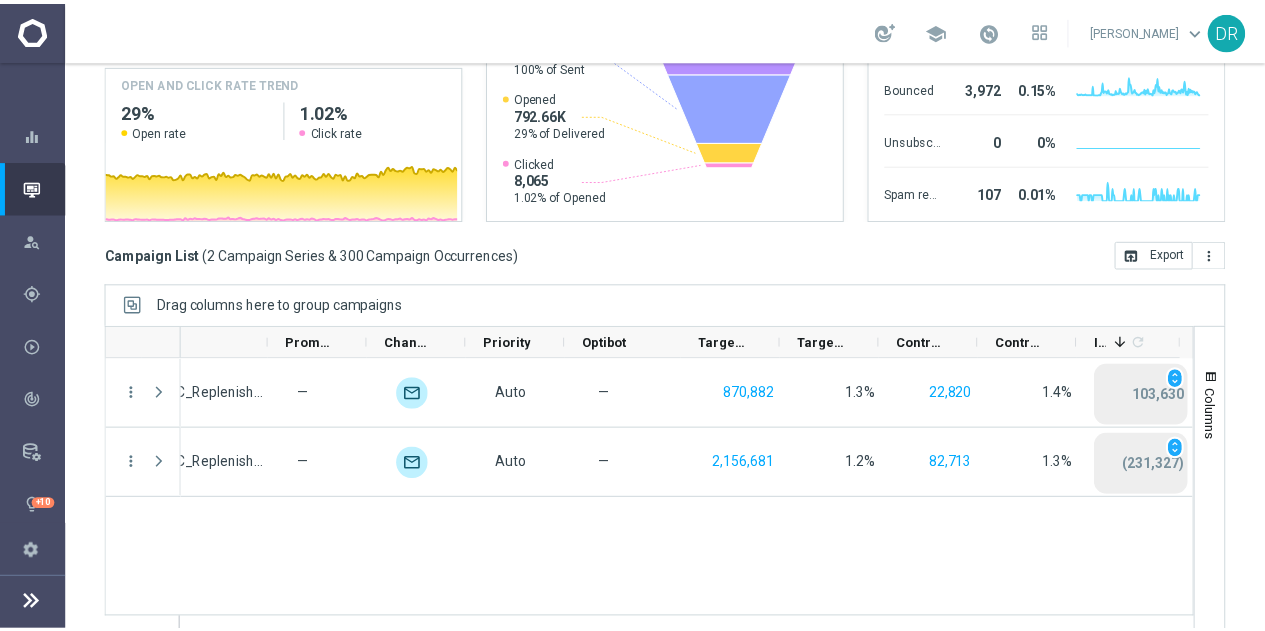scroll, scrollTop: 367, scrollLeft: 0, axis: vertical 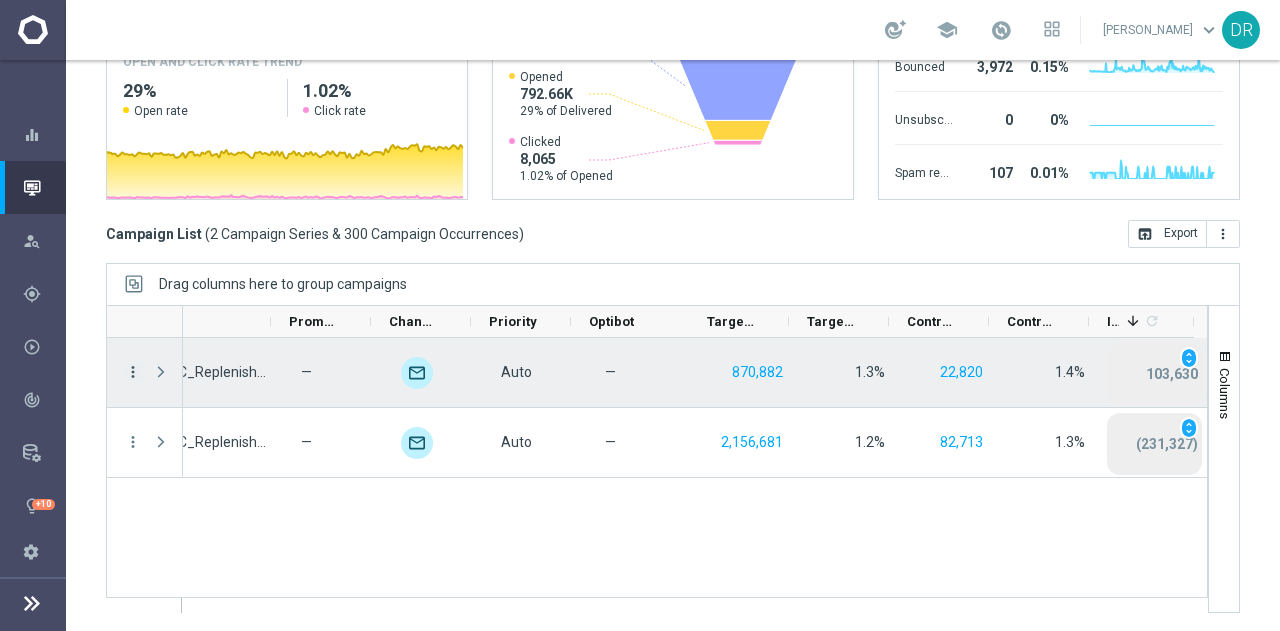 click on "more_vert" at bounding box center (133, 372) 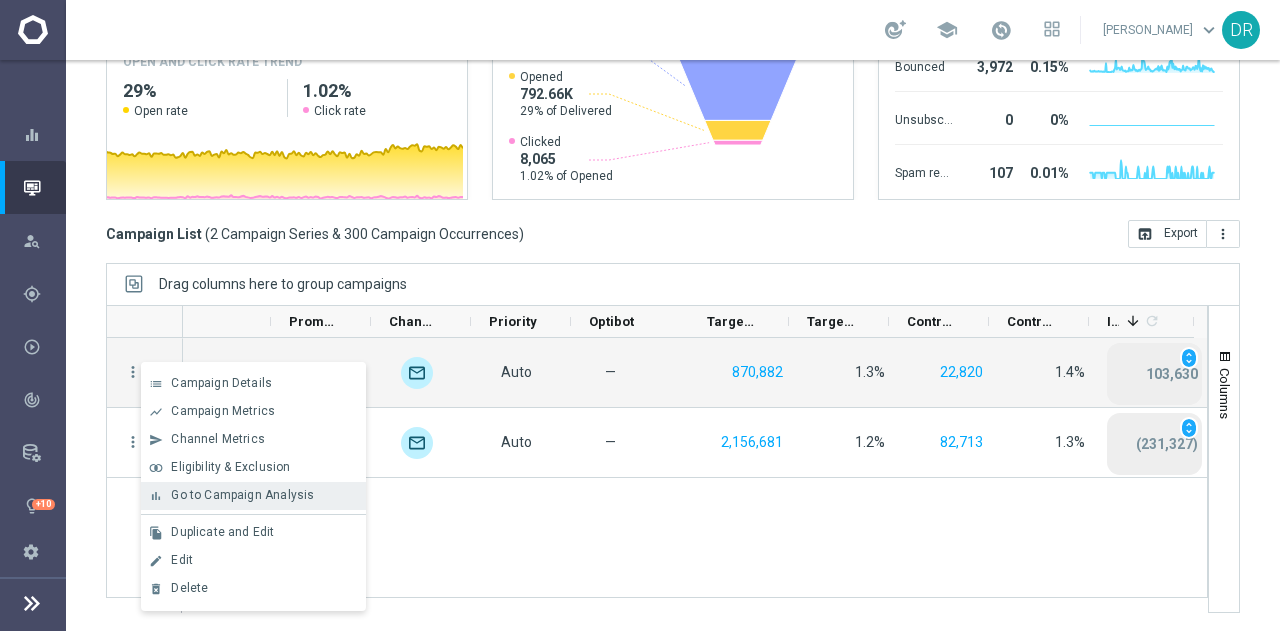 click on "bar_chart
Go to Campaign Analysis" at bounding box center [253, 496] 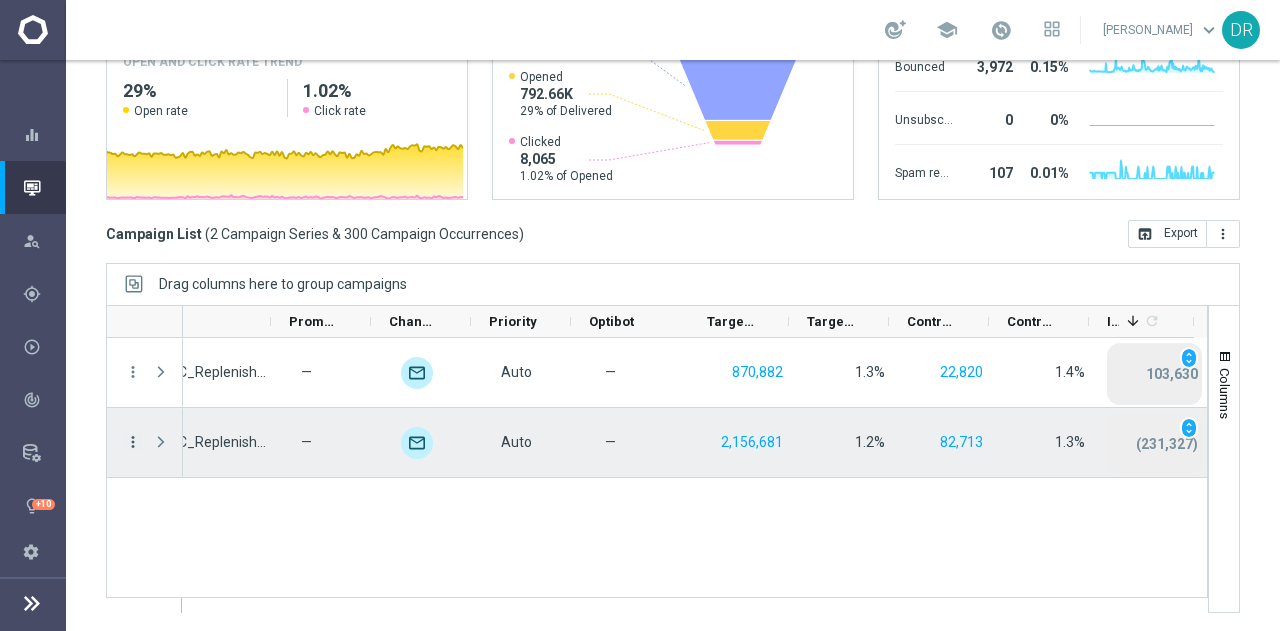 click on "more_vert" at bounding box center [133, 442] 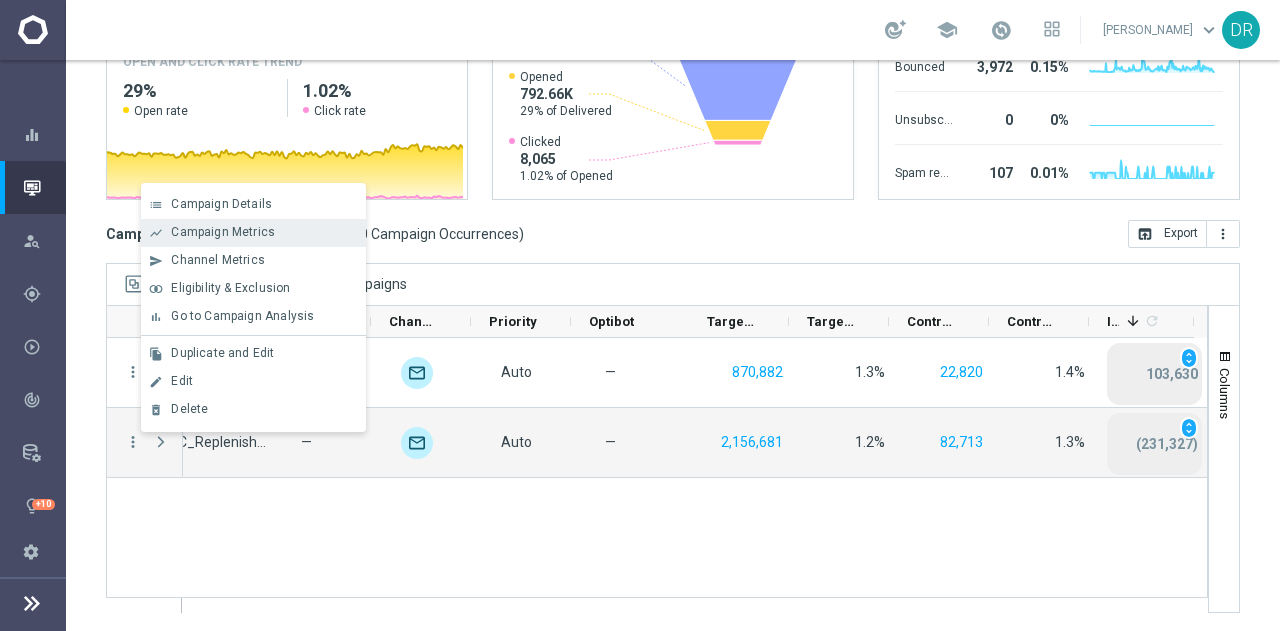 click on "Campaign Metrics" at bounding box center [223, 232] 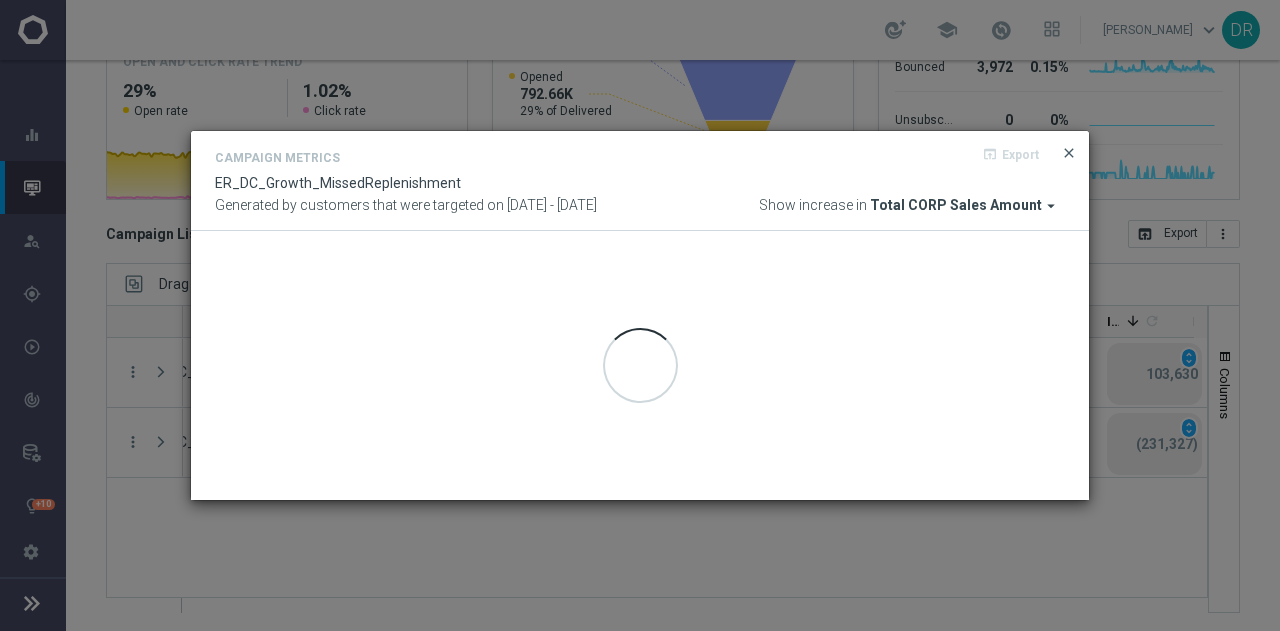 click on "close" 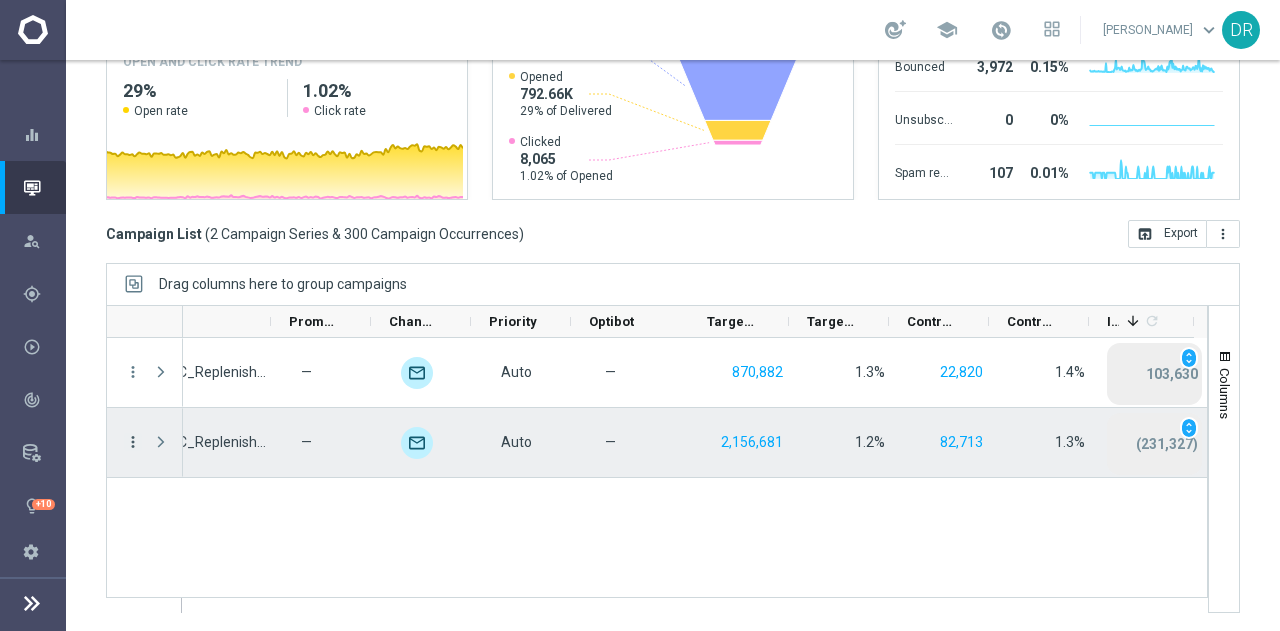 click on "more_vert" at bounding box center [133, 442] 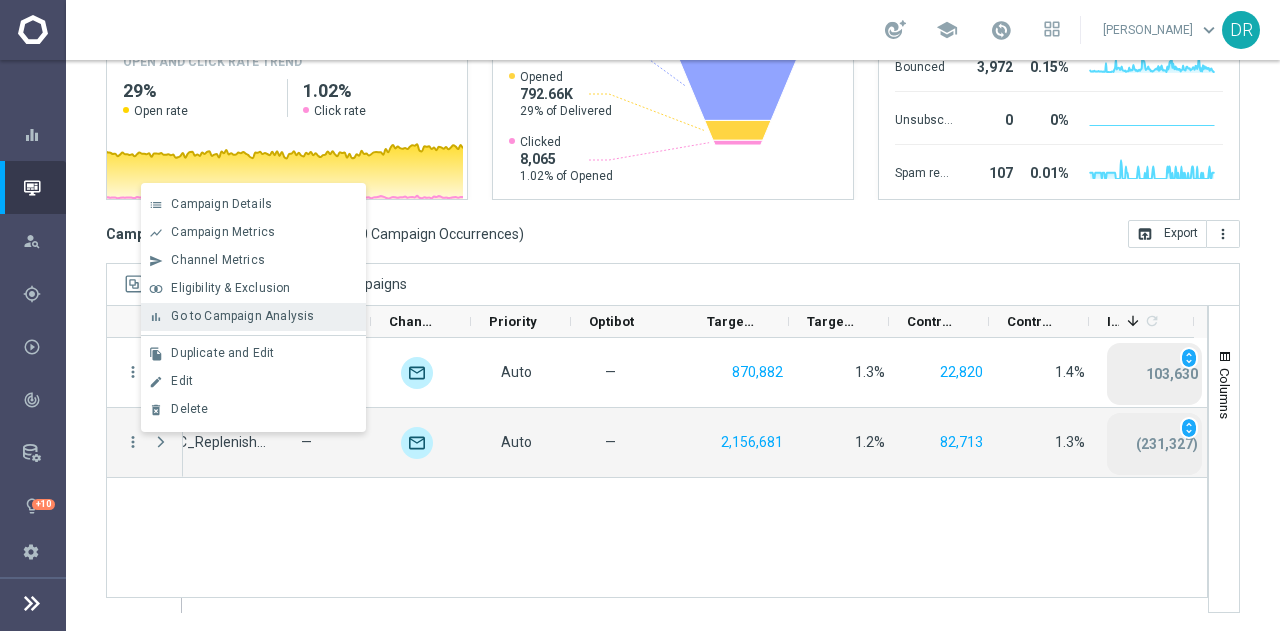 click on "bar_chart
Go to Campaign Analysis" at bounding box center [253, 317] 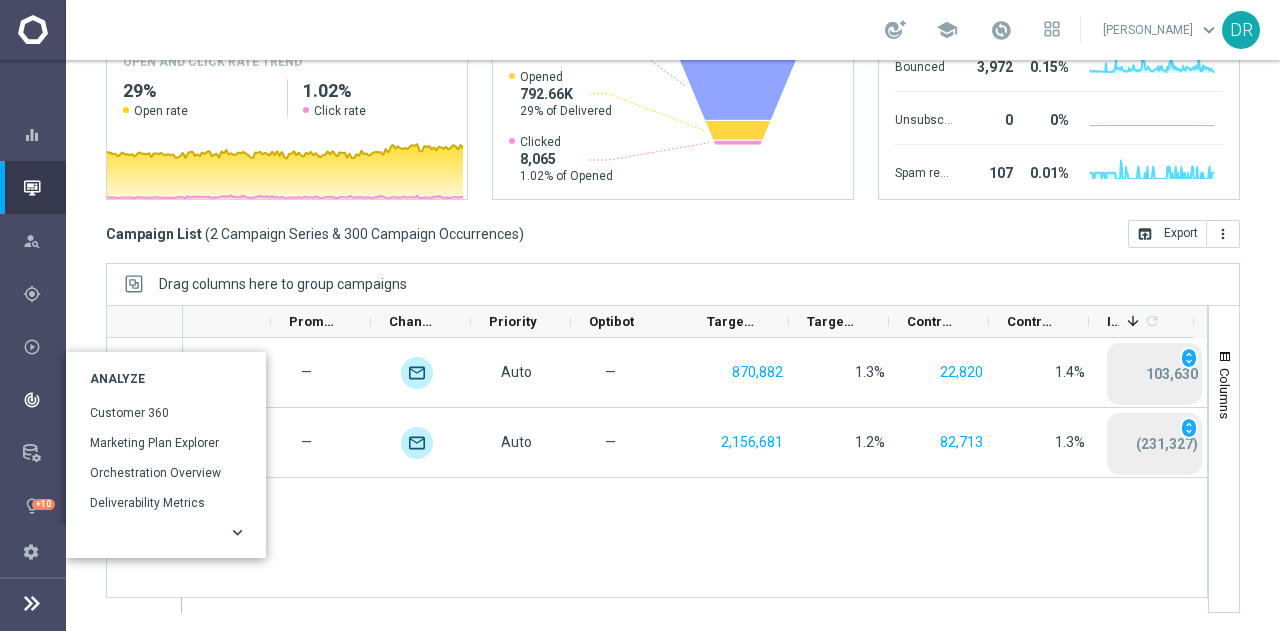 click on "keyboard_arrow_right" at bounding box center [237, 532] 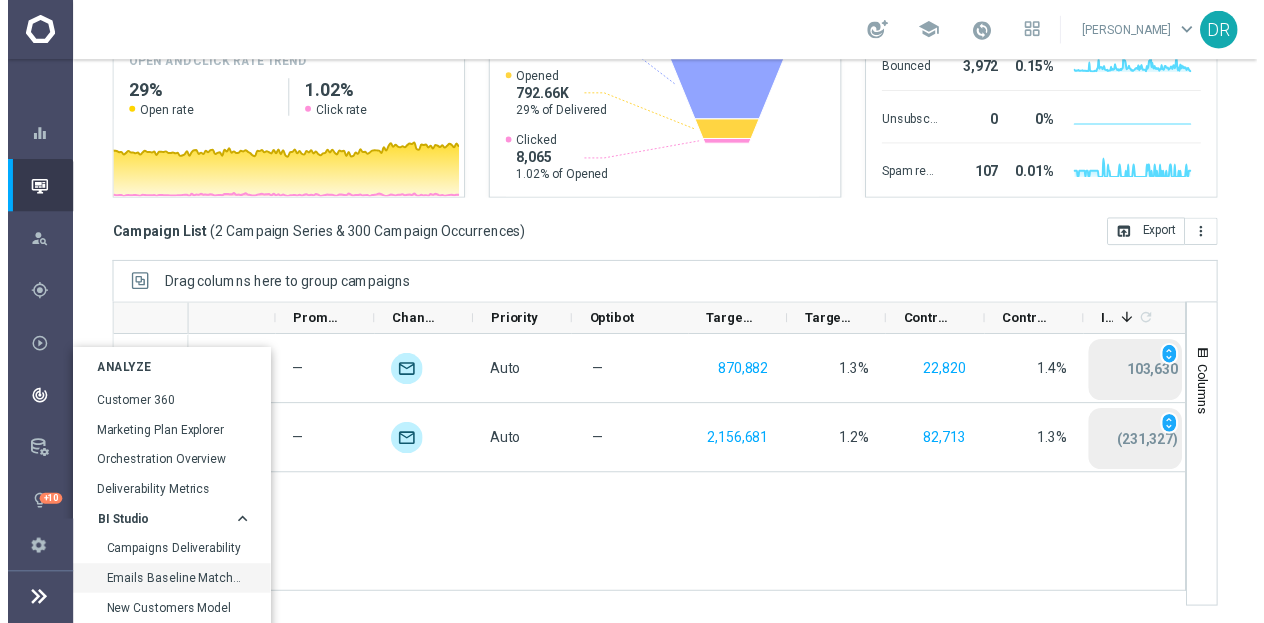 scroll, scrollTop: 10, scrollLeft: 0, axis: vertical 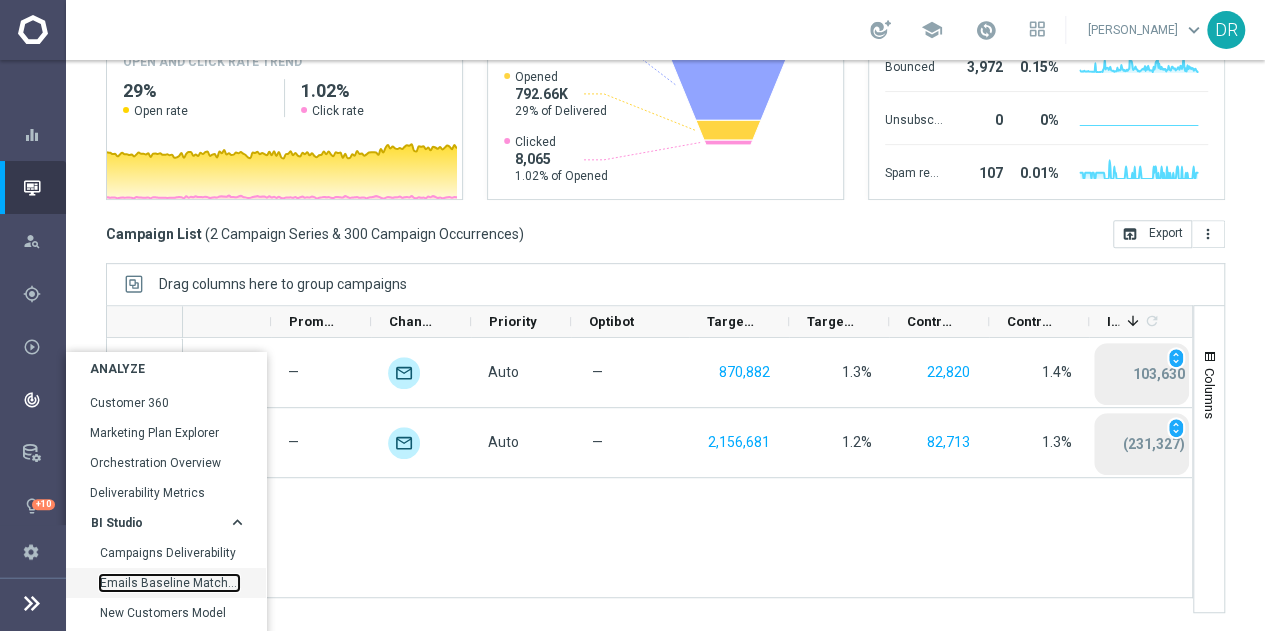 click on "Emails Baseline Matchback" at bounding box center [169, 583] 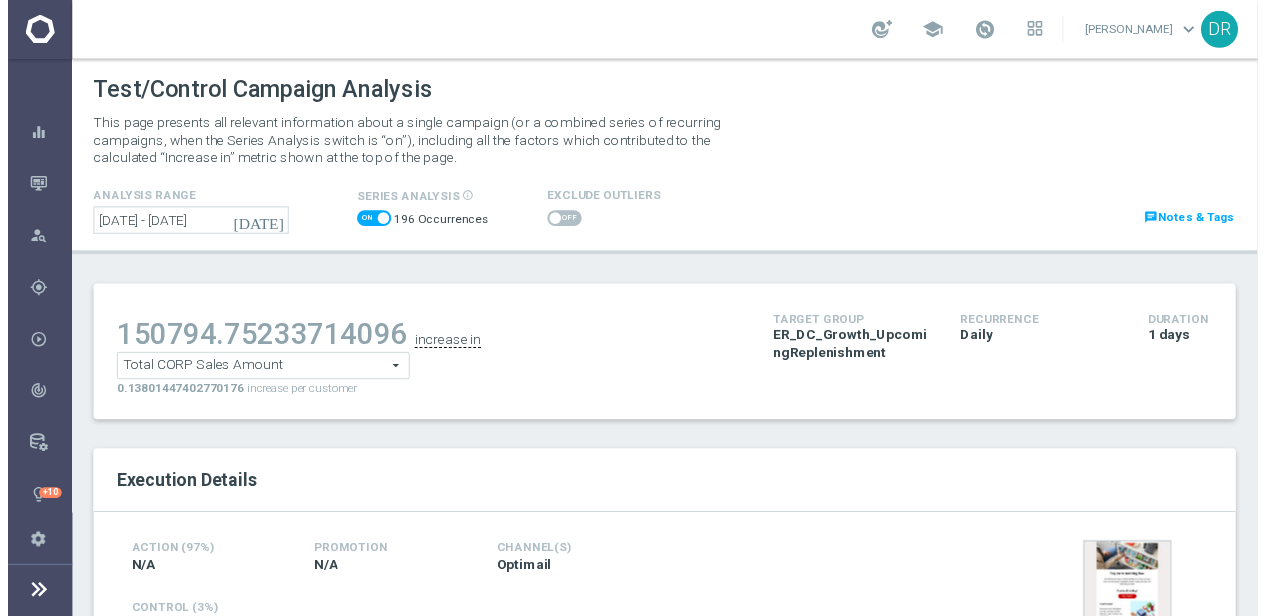 scroll, scrollTop: 0, scrollLeft: 0, axis: both 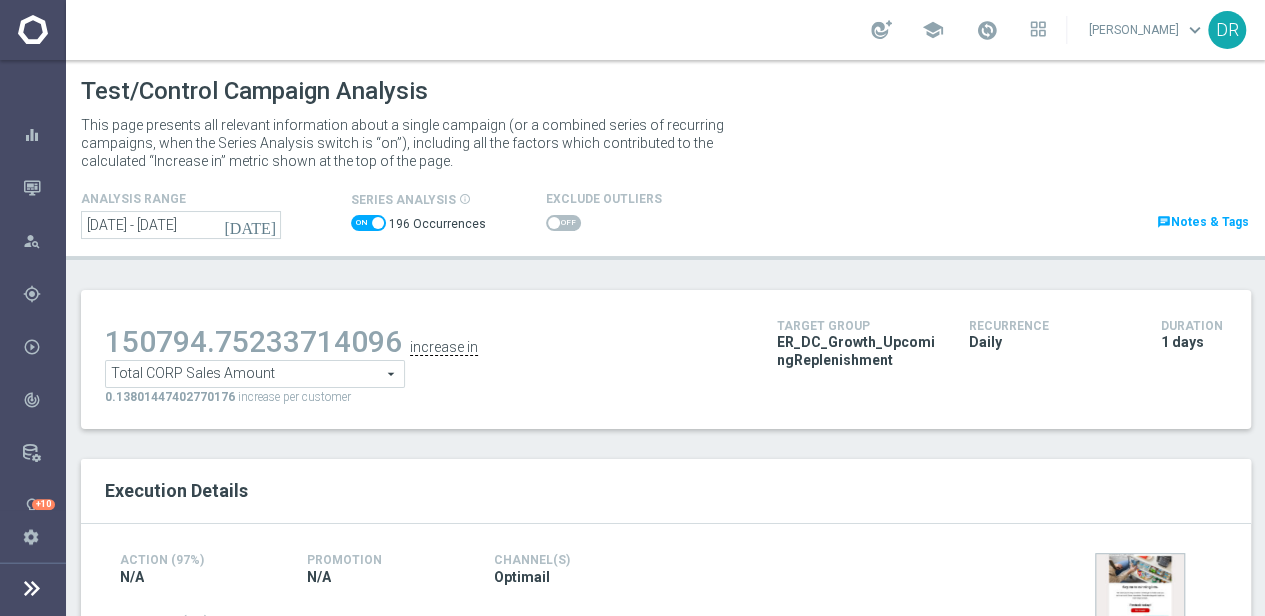 drag, startPoint x: 210, startPoint y: 343, endPoint x: 408, endPoint y: 341, distance: 198.0101 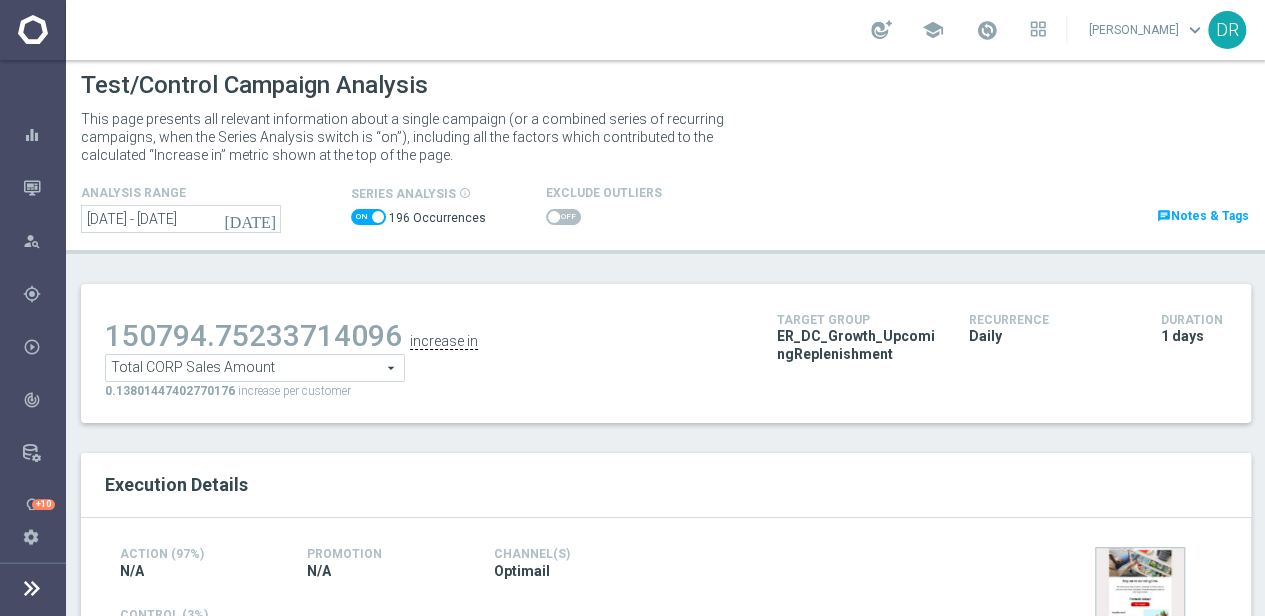 scroll, scrollTop: 0, scrollLeft: 0, axis: both 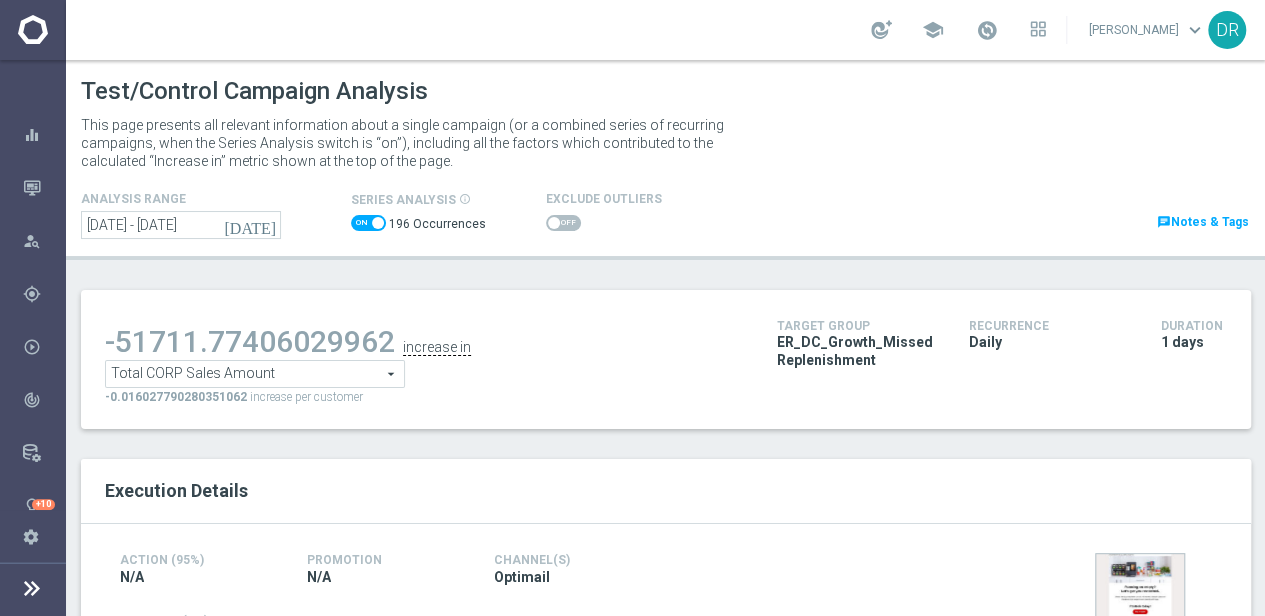 drag, startPoint x: 101, startPoint y: 341, endPoint x: 409, endPoint y: 325, distance: 308.4153 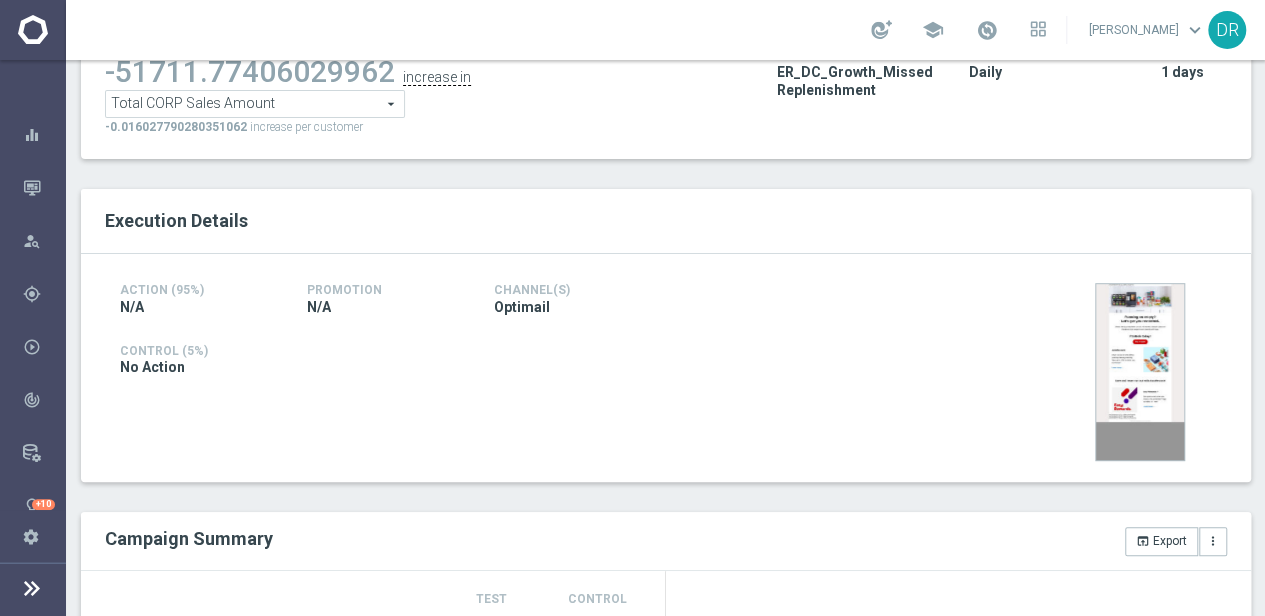 scroll, scrollTop: 0, scrollLeft: 0, axis: both 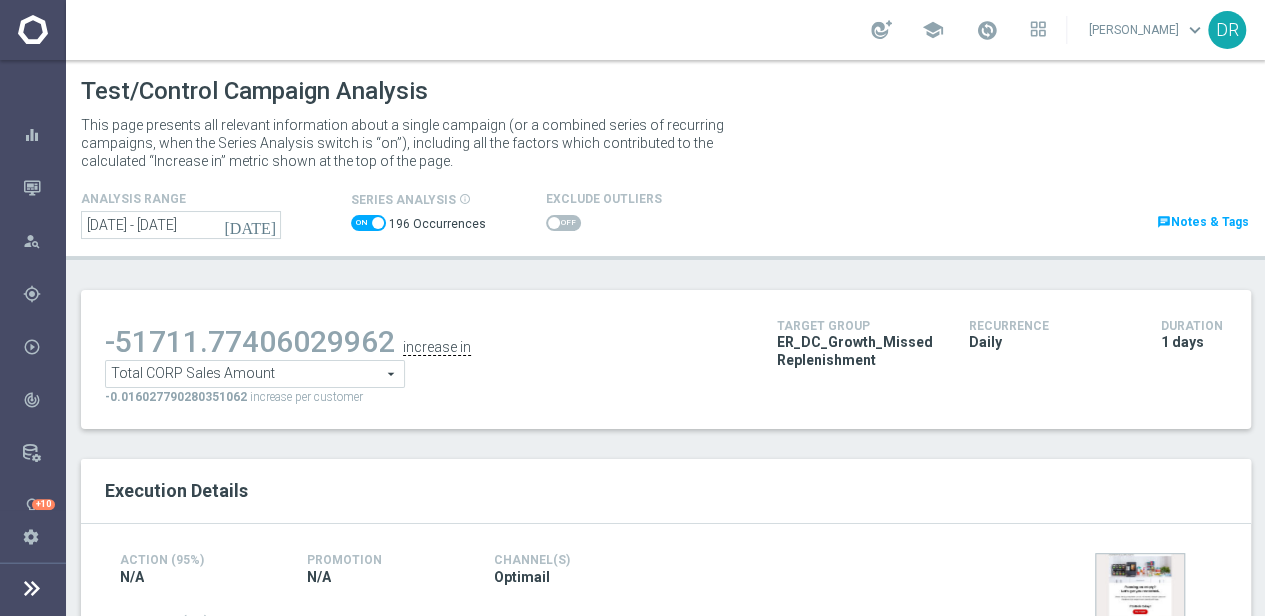drag, startPoint x: 862, startPoint y: 365, endPoint x: 773, endPoint y: 351, distance: 90.0944 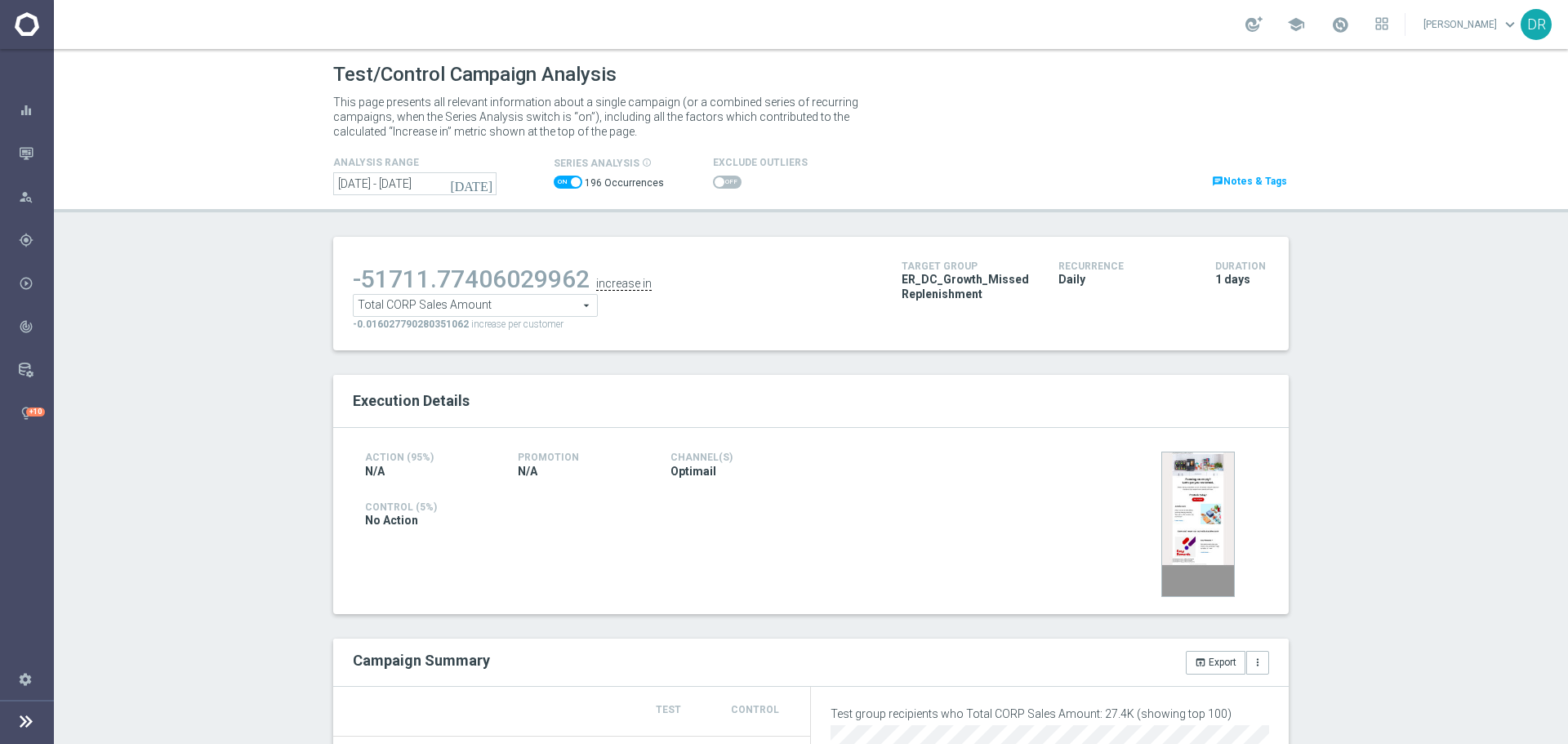 scroll, scrollTop: 0, scrollLeft: 0, axis: both 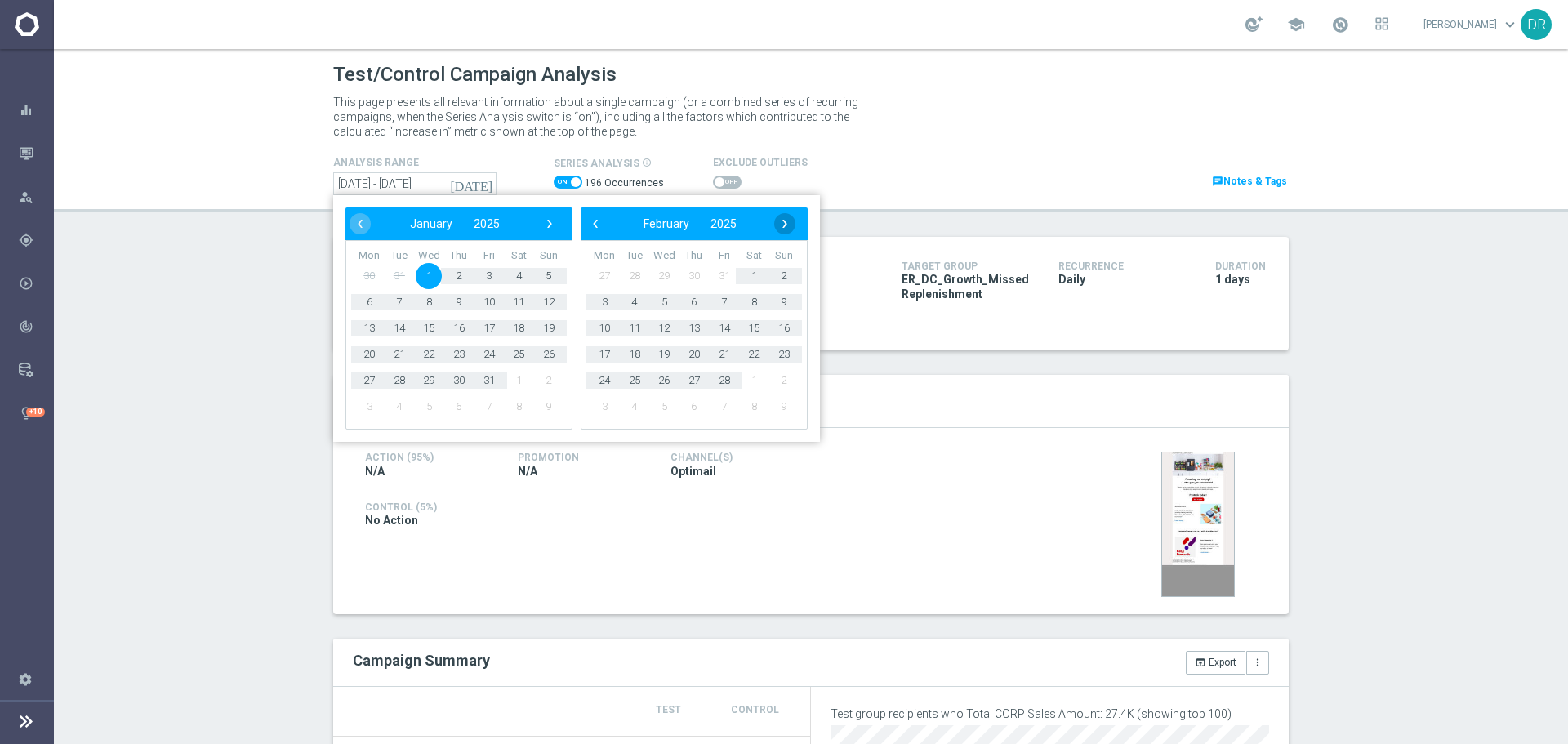 click on "›" 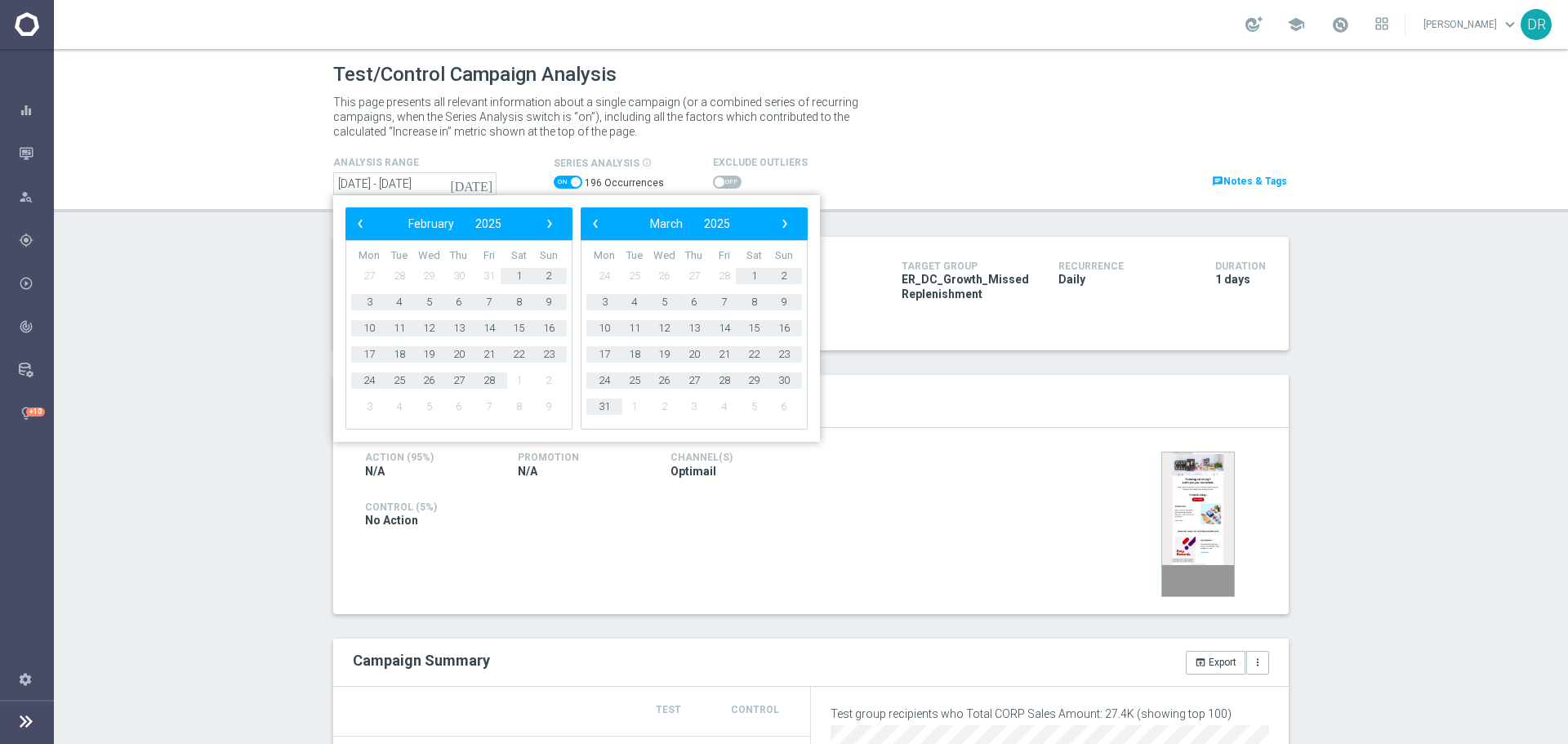 click on "›" 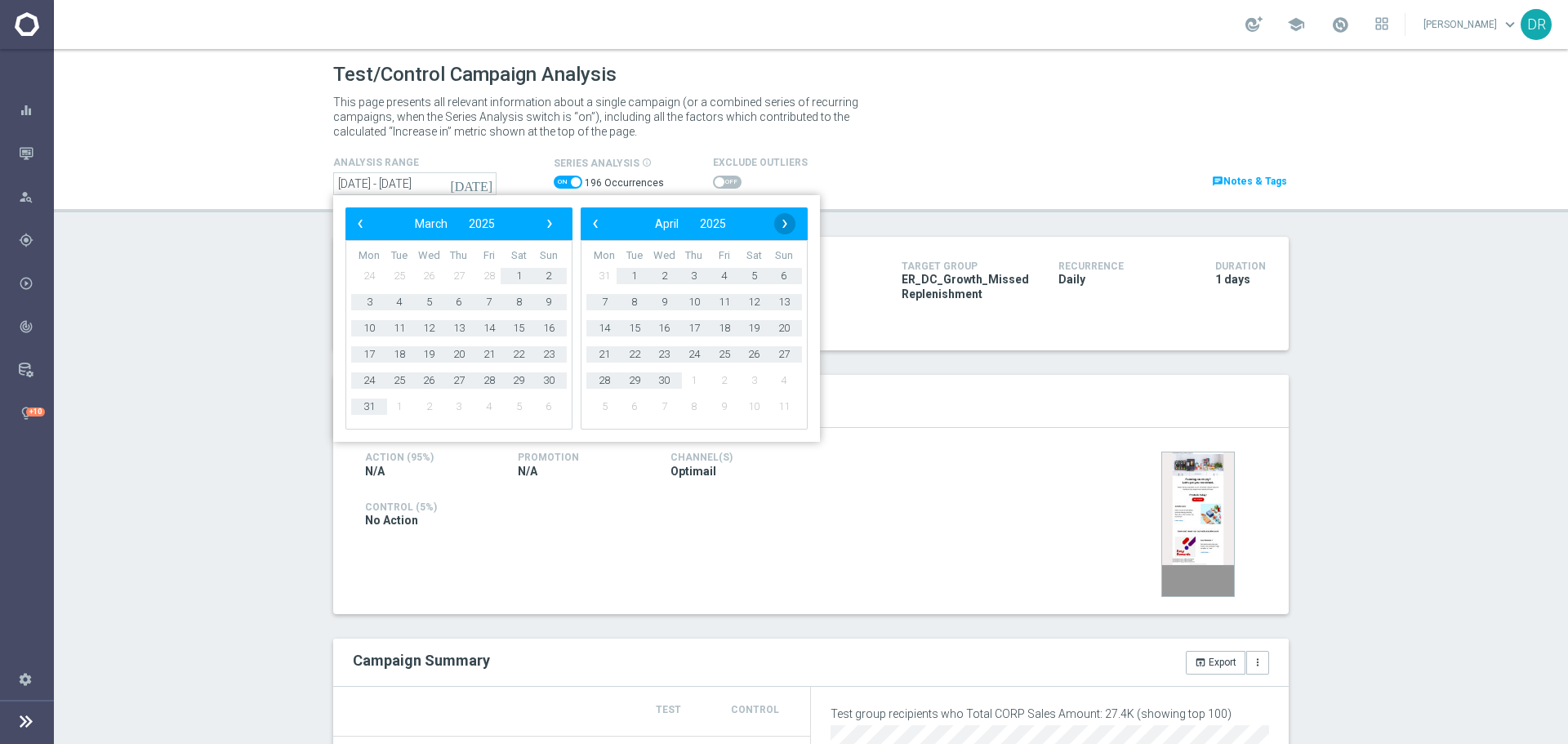 click on "›" 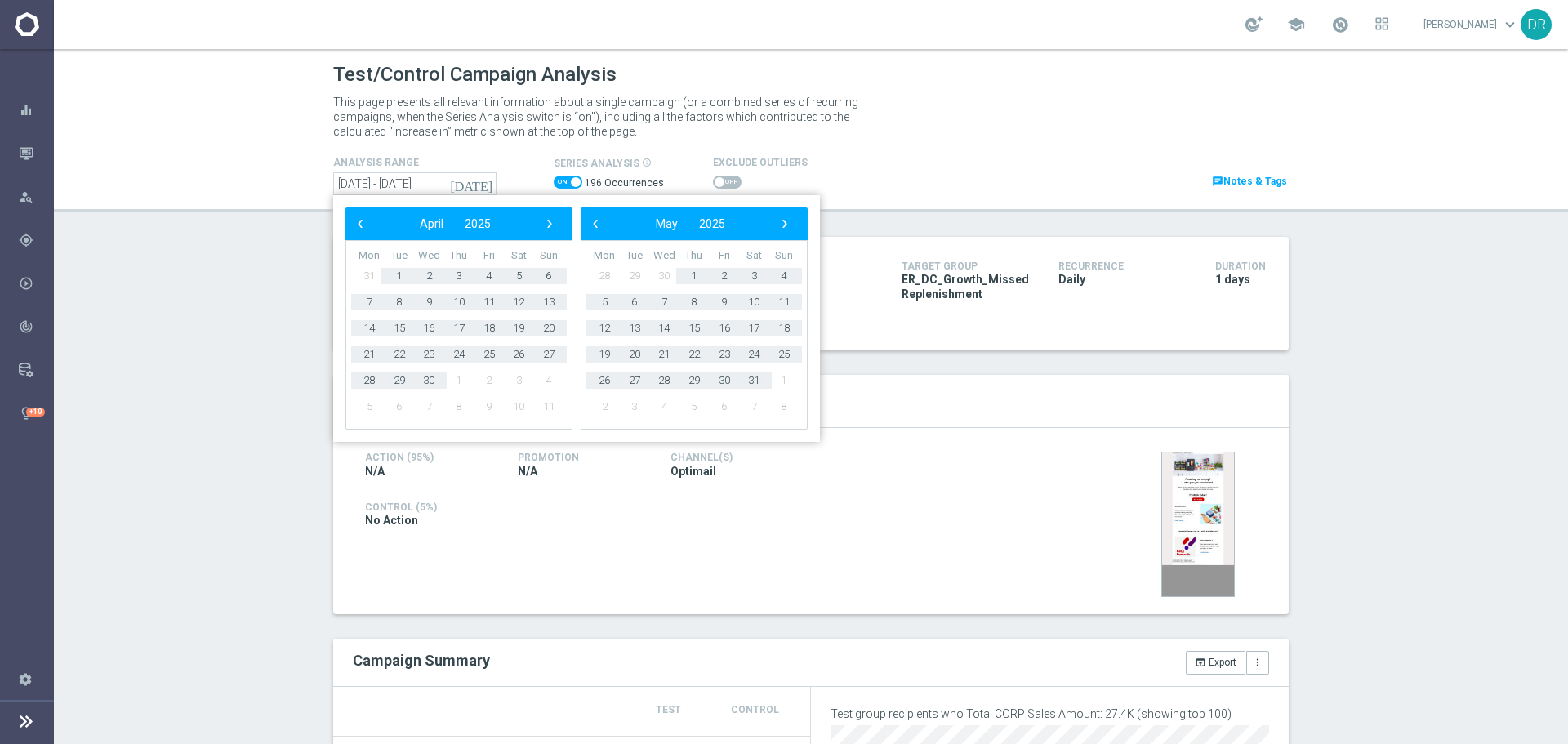 click on "›" 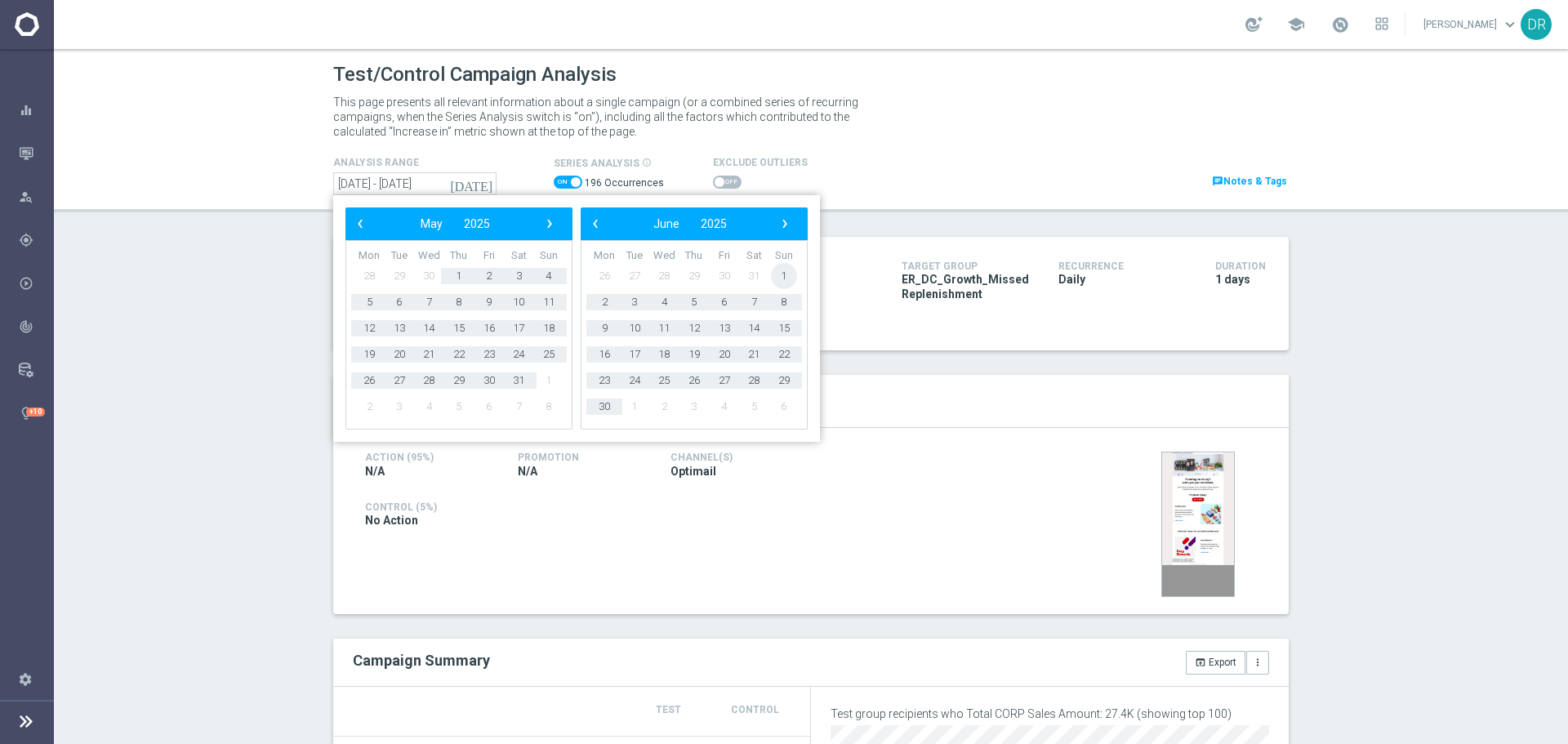 click on "1" 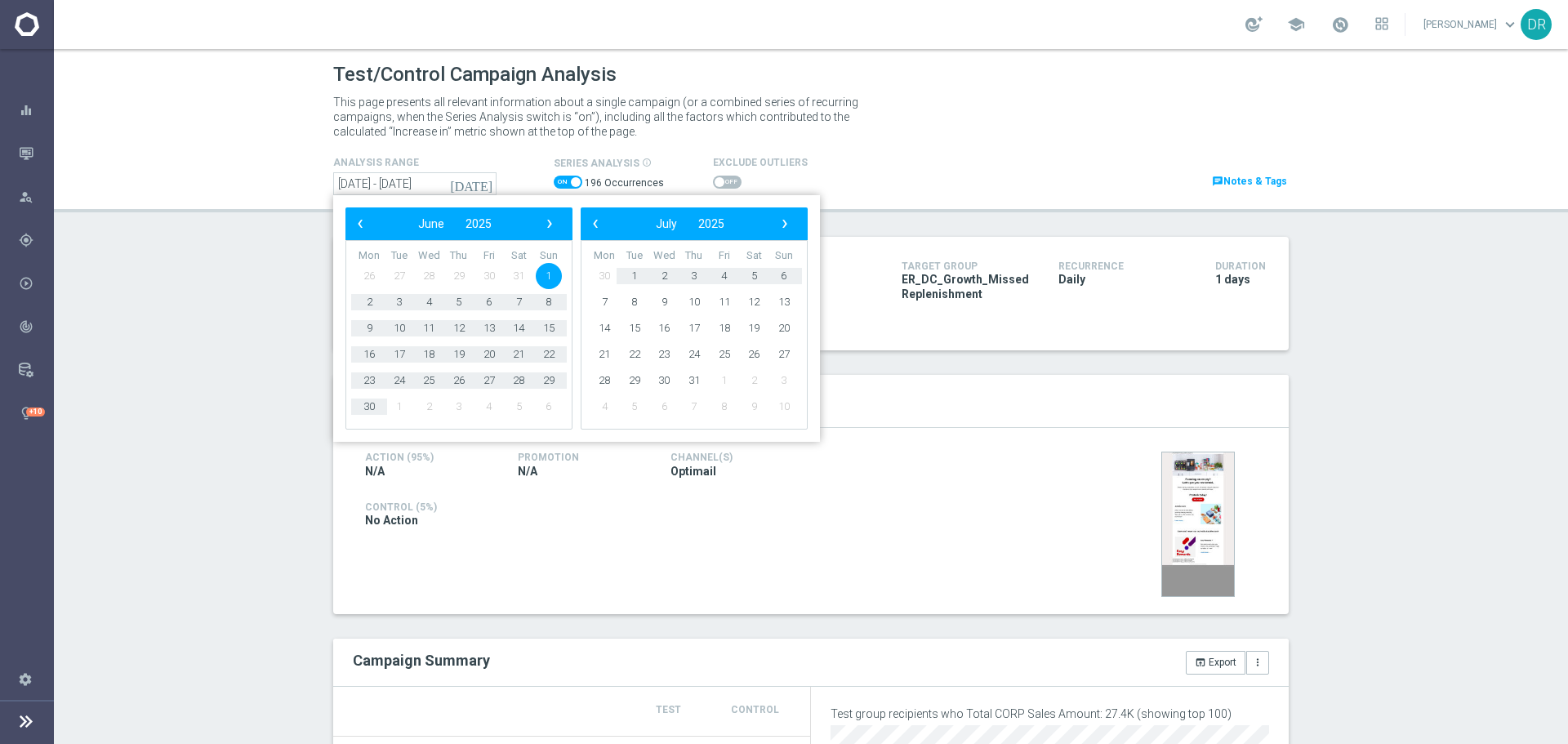 click on "‹
​
July
​
2025
​
›" 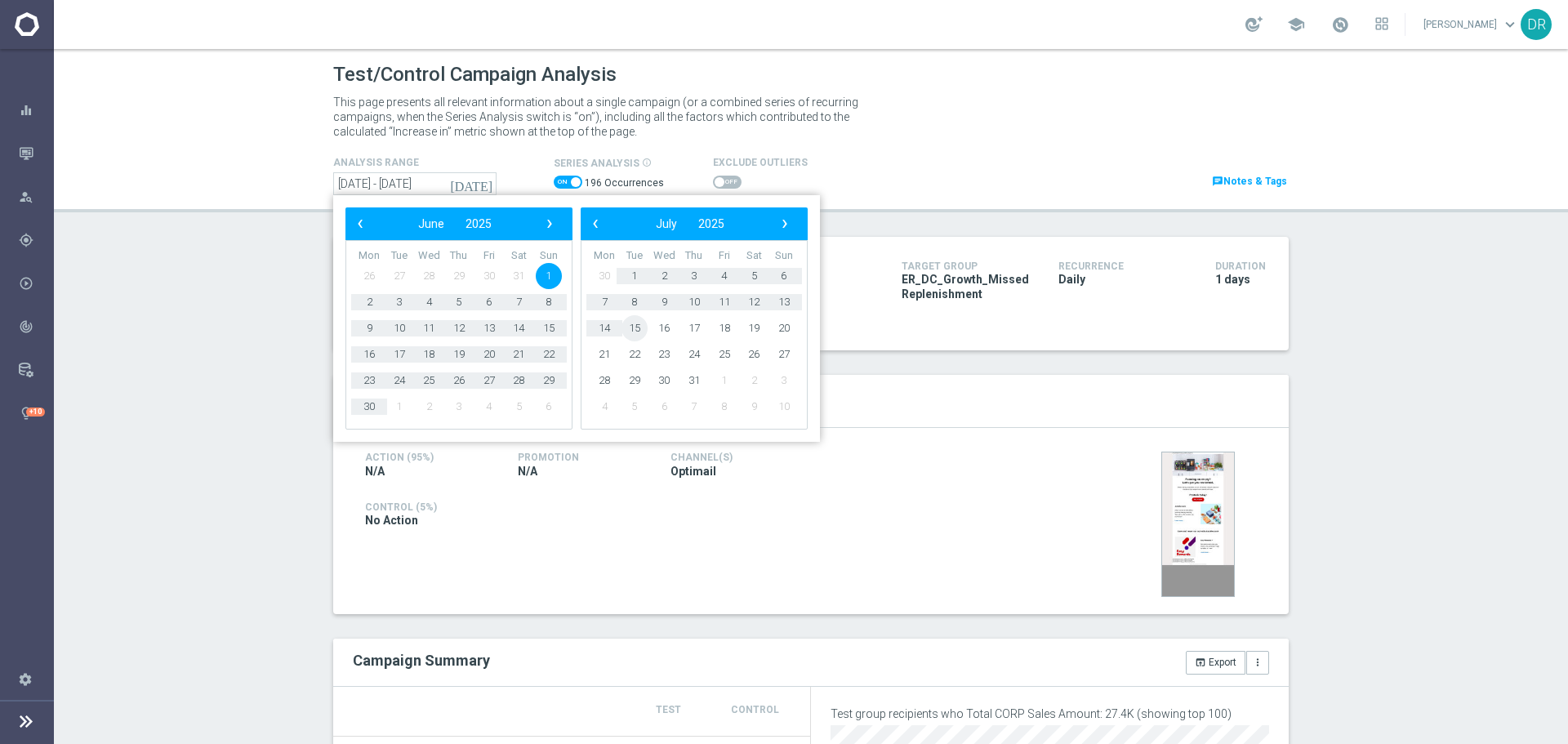 click on "15" 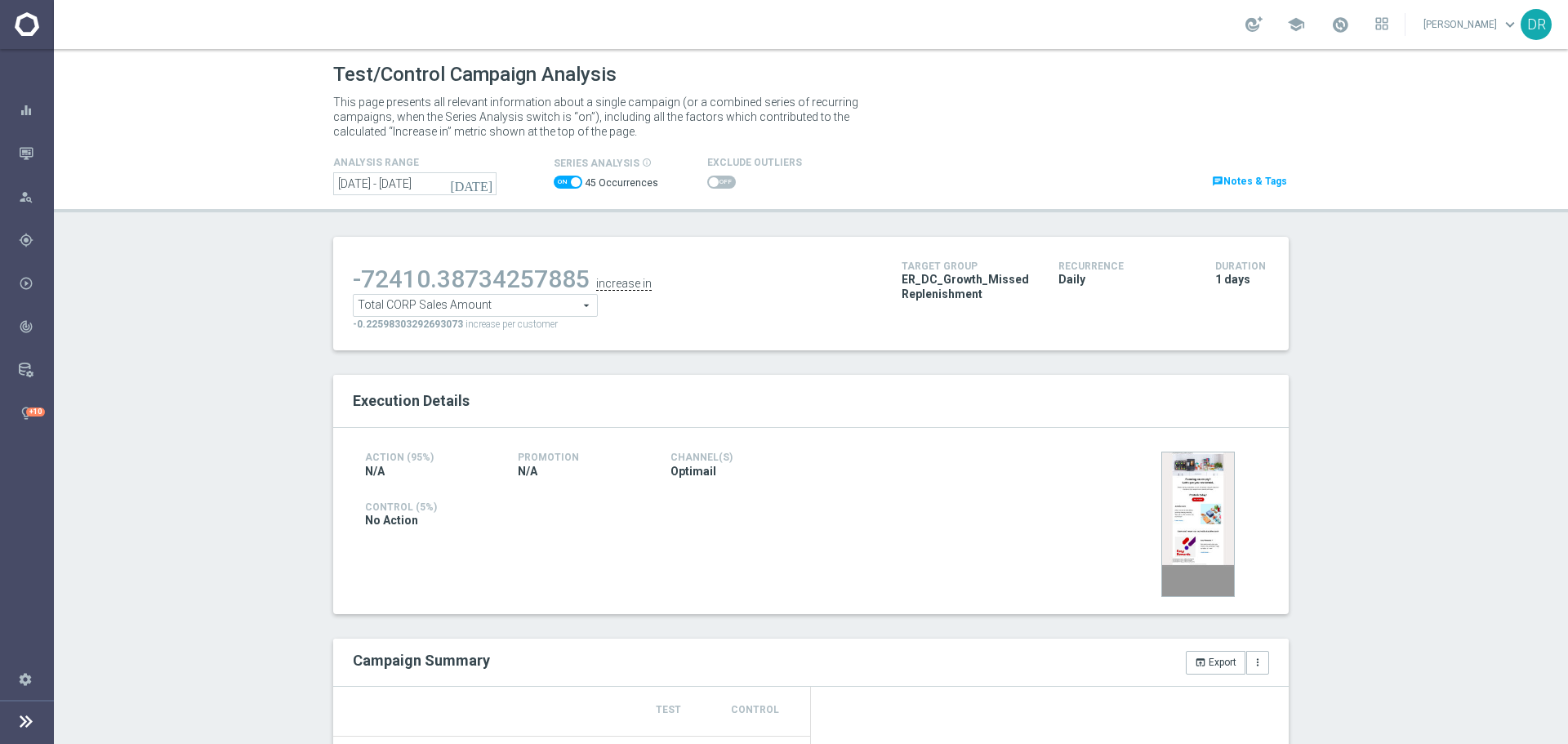 click on "today" 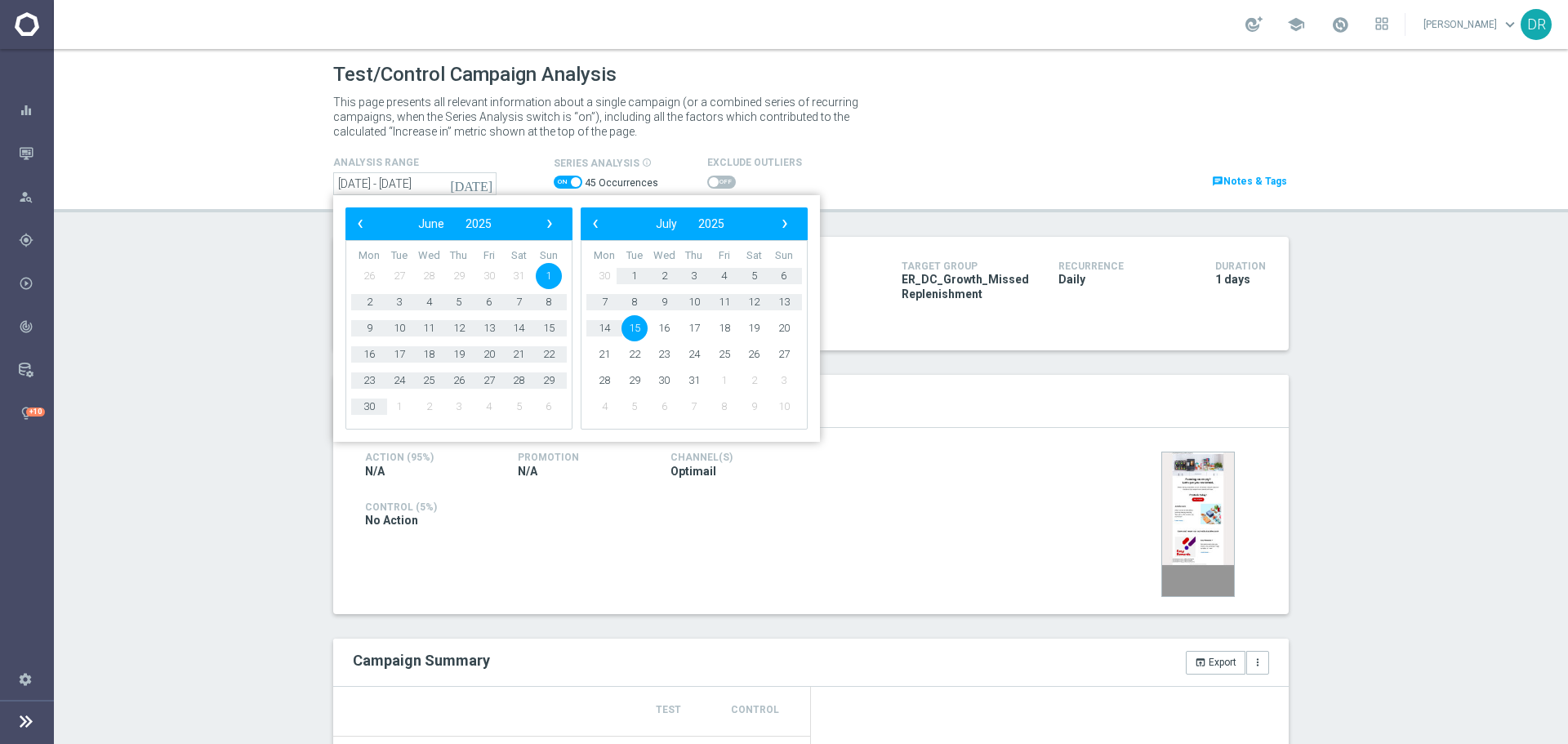 click on "Test/Control  Campaign Analysis
This page presents all relevant information about a single campaign (or a combined series of recurring campaigns, when the Series Analysis switch is “on”), including all the factors which contributed to the calculated “Increase in” metric shown at the top of the page.
analysis range
today
01 Jun 2025 - 15 Jul 2025
1" 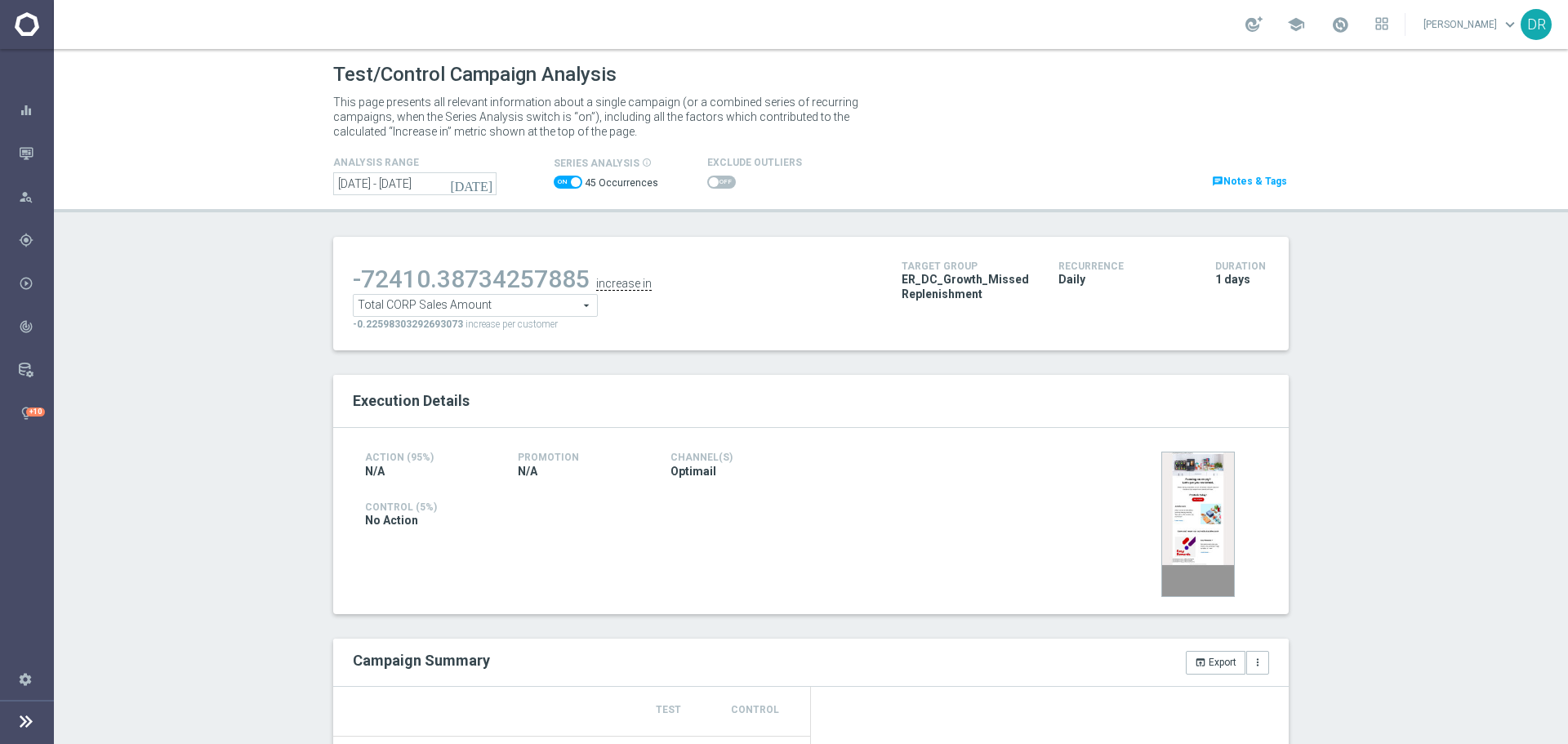 click on "analysis range
today
01 Jun 2025 - 15 Jul 2025
series analysis
info_outline" 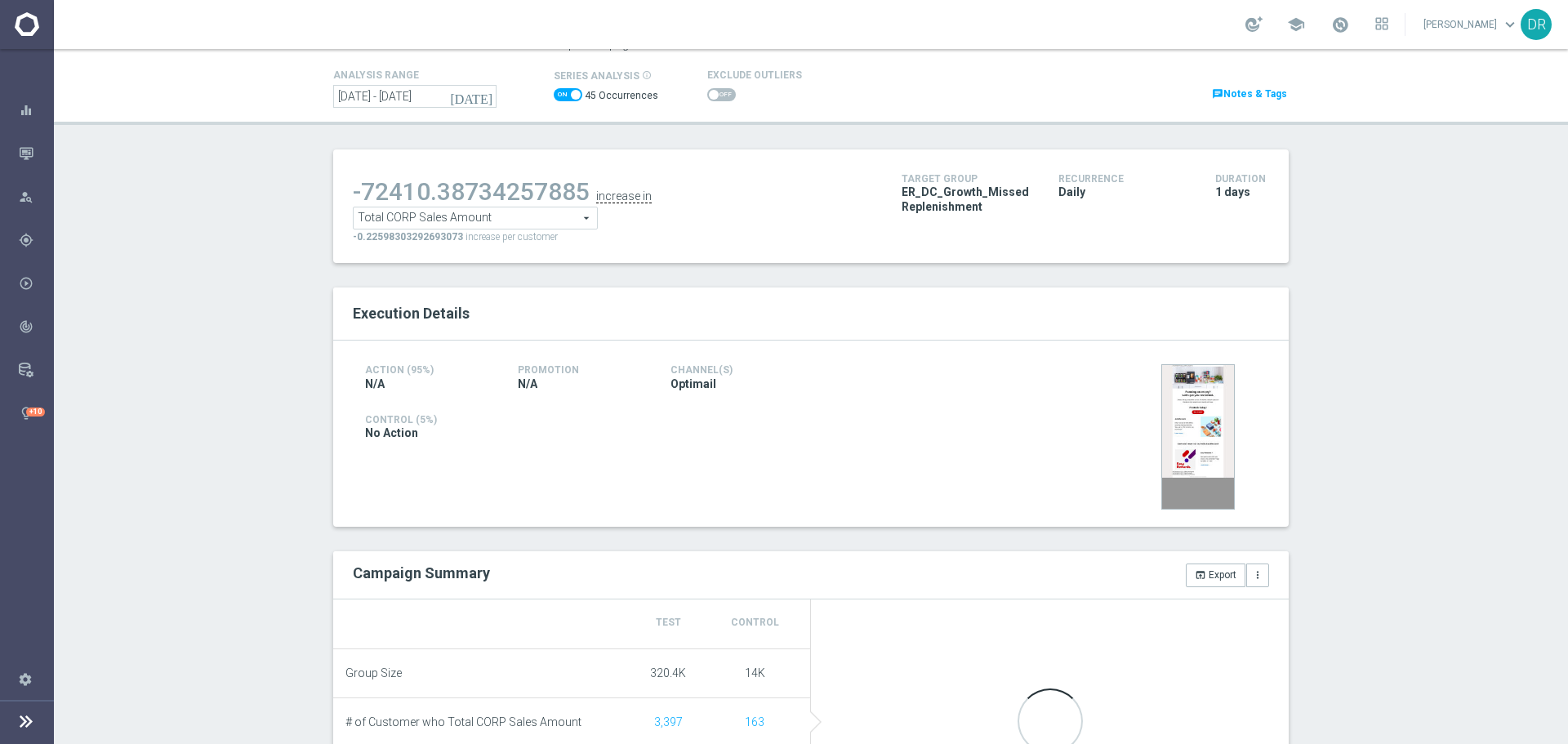 scroll, scrollTop: 0, scrollLeft: 0, axis: both 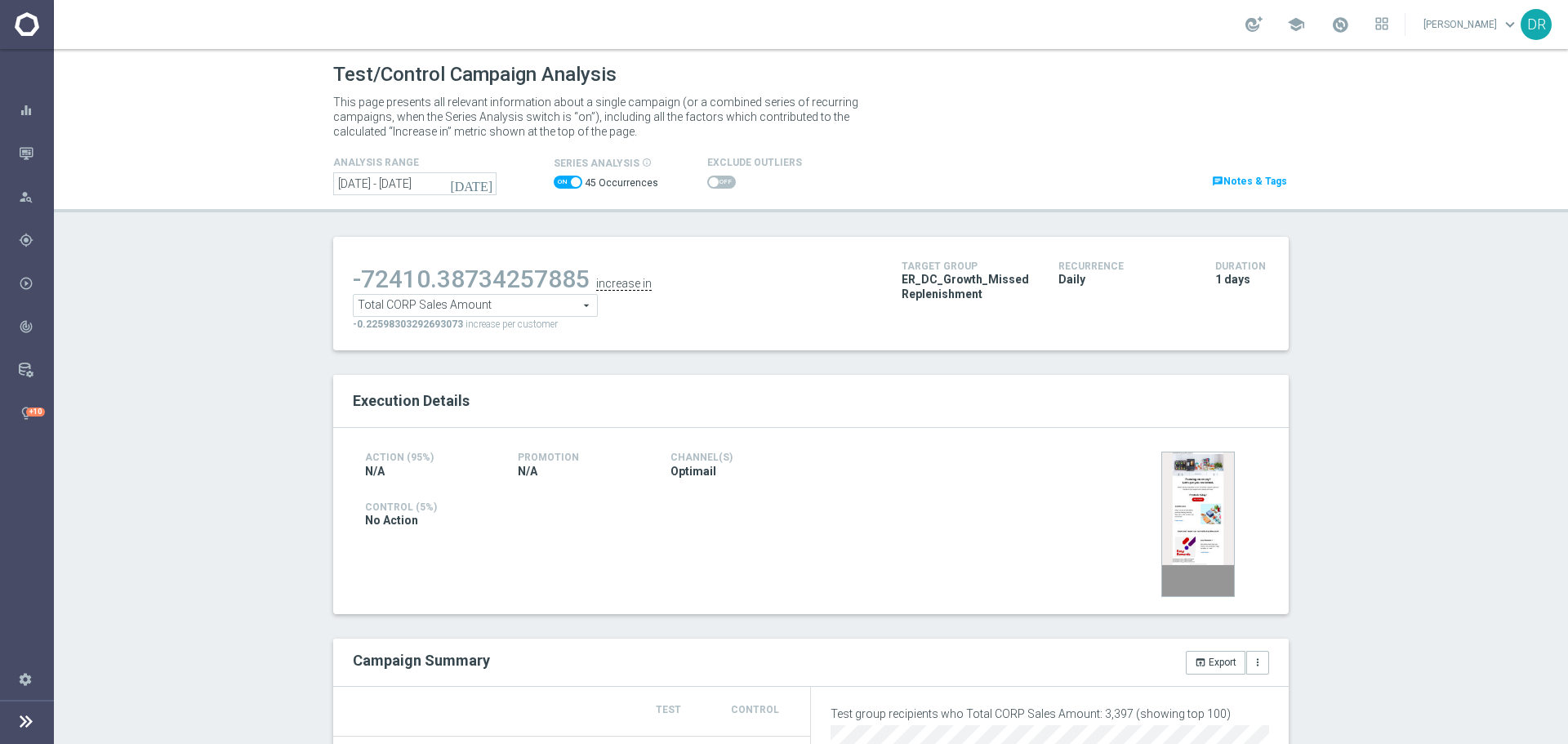 click on "Test/Control  Campaign Analysis
This page presents all relevant information about a single campaign (or a combined series of recurring campaigns, when the Series Analysis switch is “on”), including all the factors which contributed to the calculated “Increase in” metric shown at the top of the page.
analysis range
today
01 Jun 2025 - 15 Jul 2025" 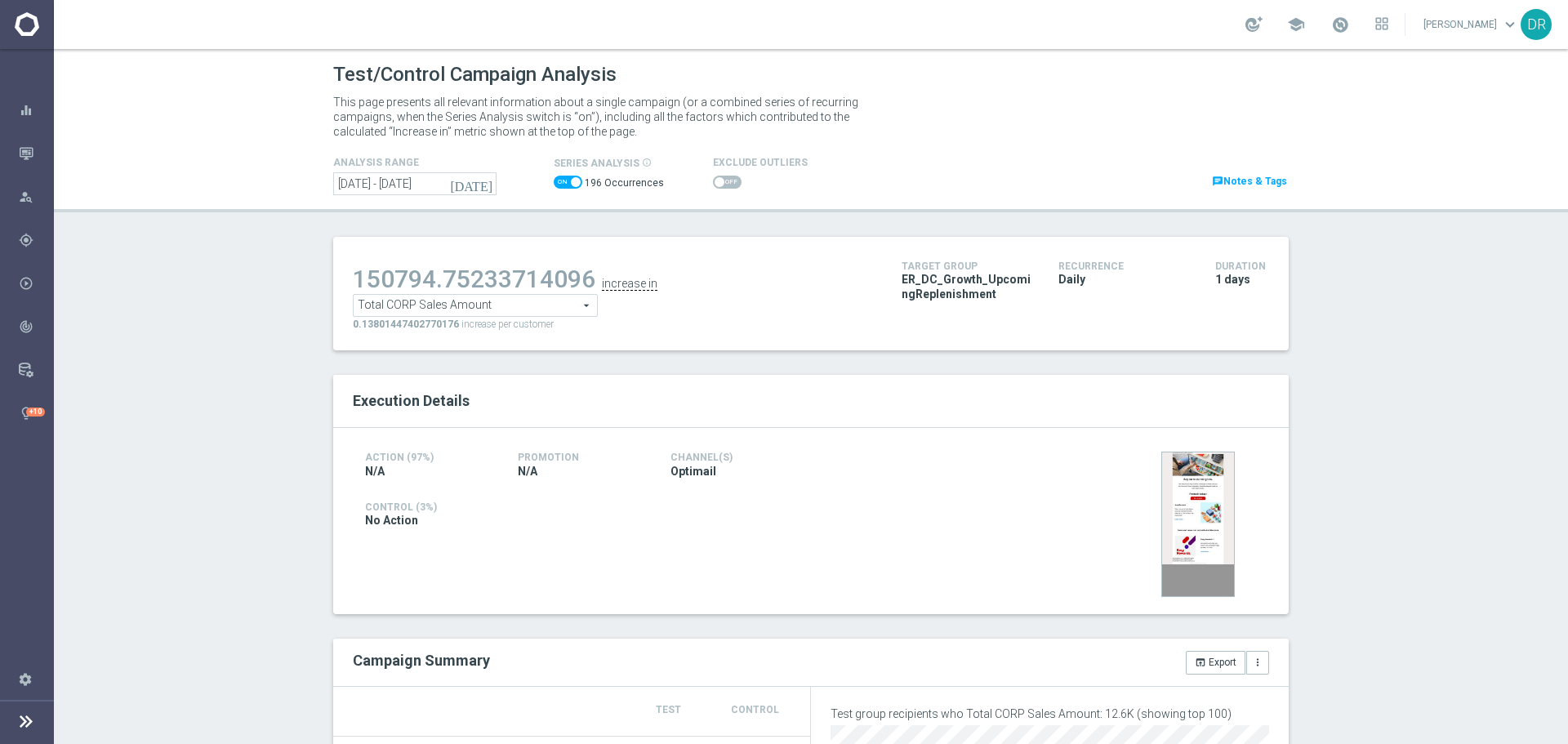 scroll, scrollTop: 0, scrollLeft: 0, axis: both 